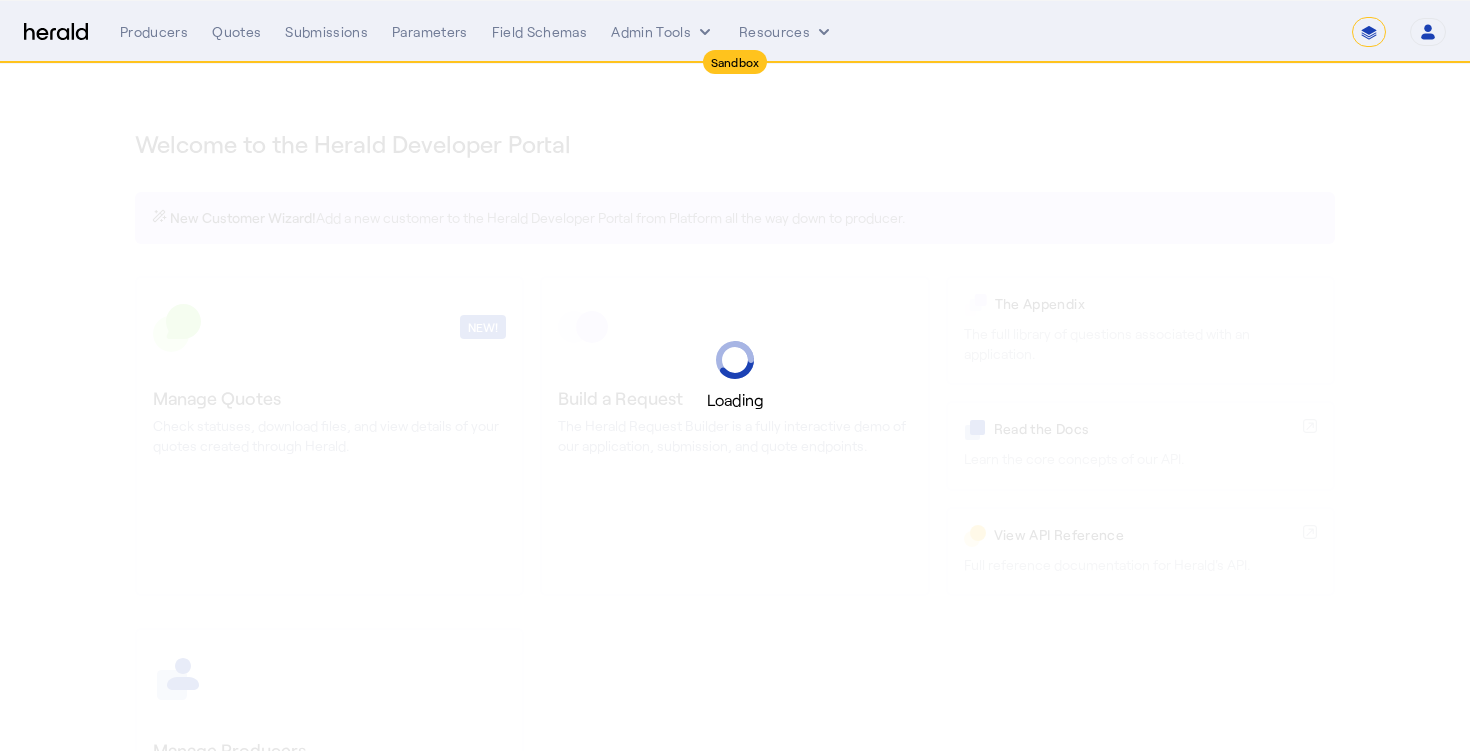 select on "*******" 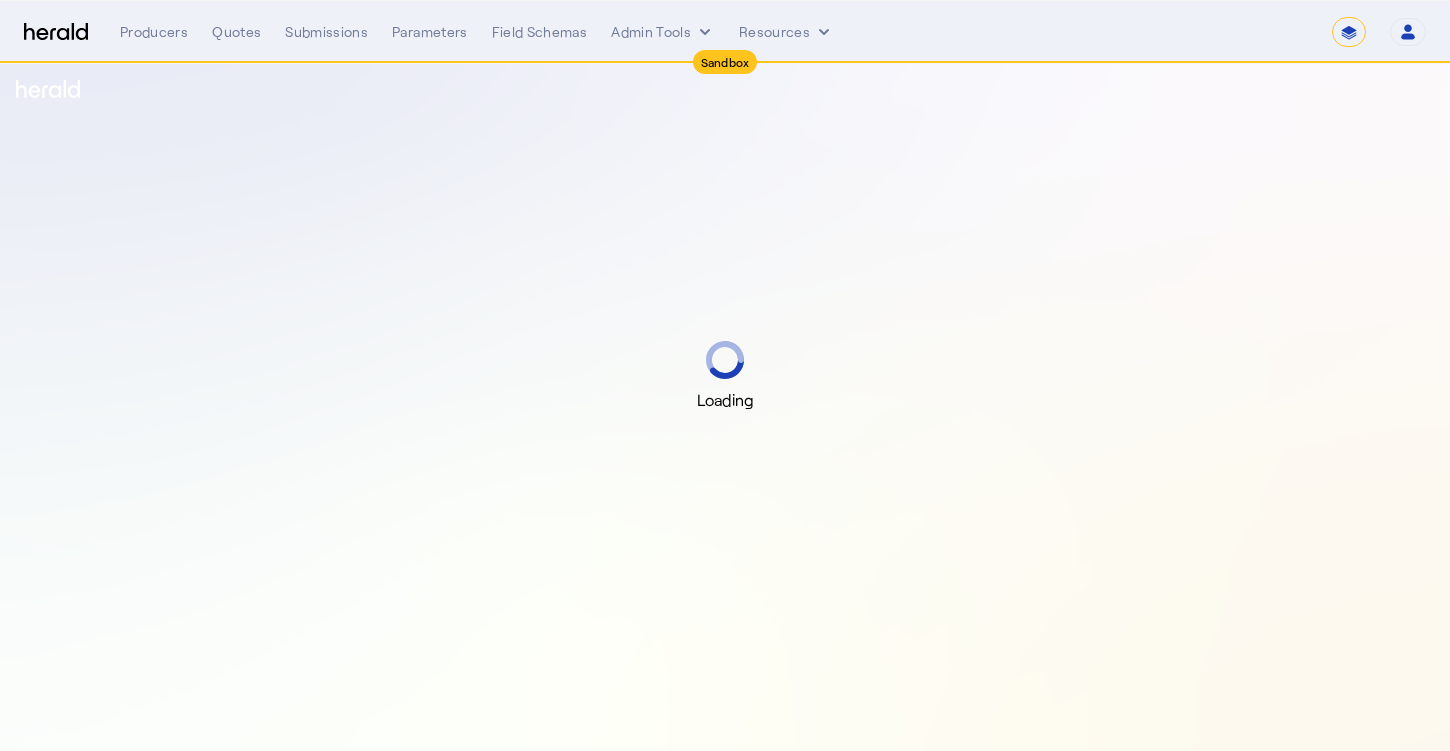 select on "*******" 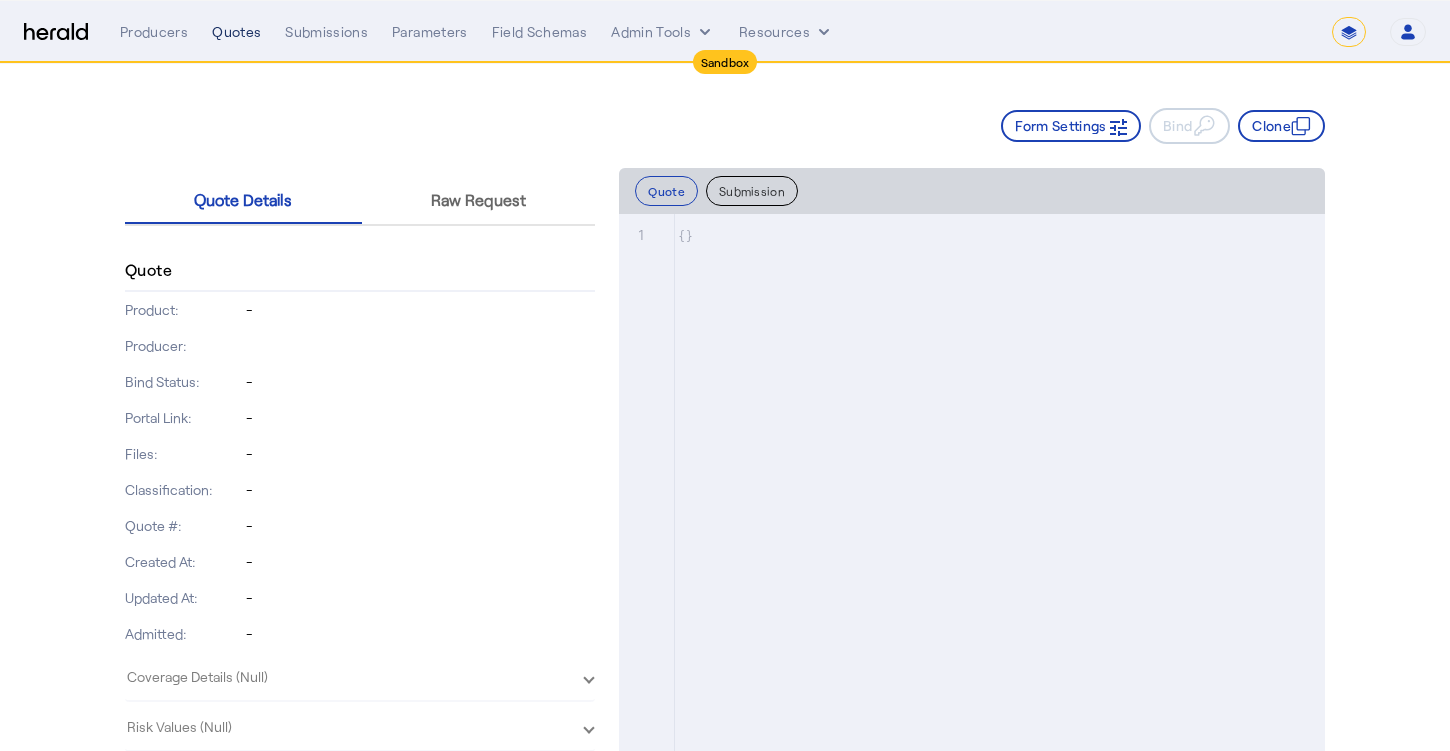 click on "Quotes" at bounding box center [236, 32] 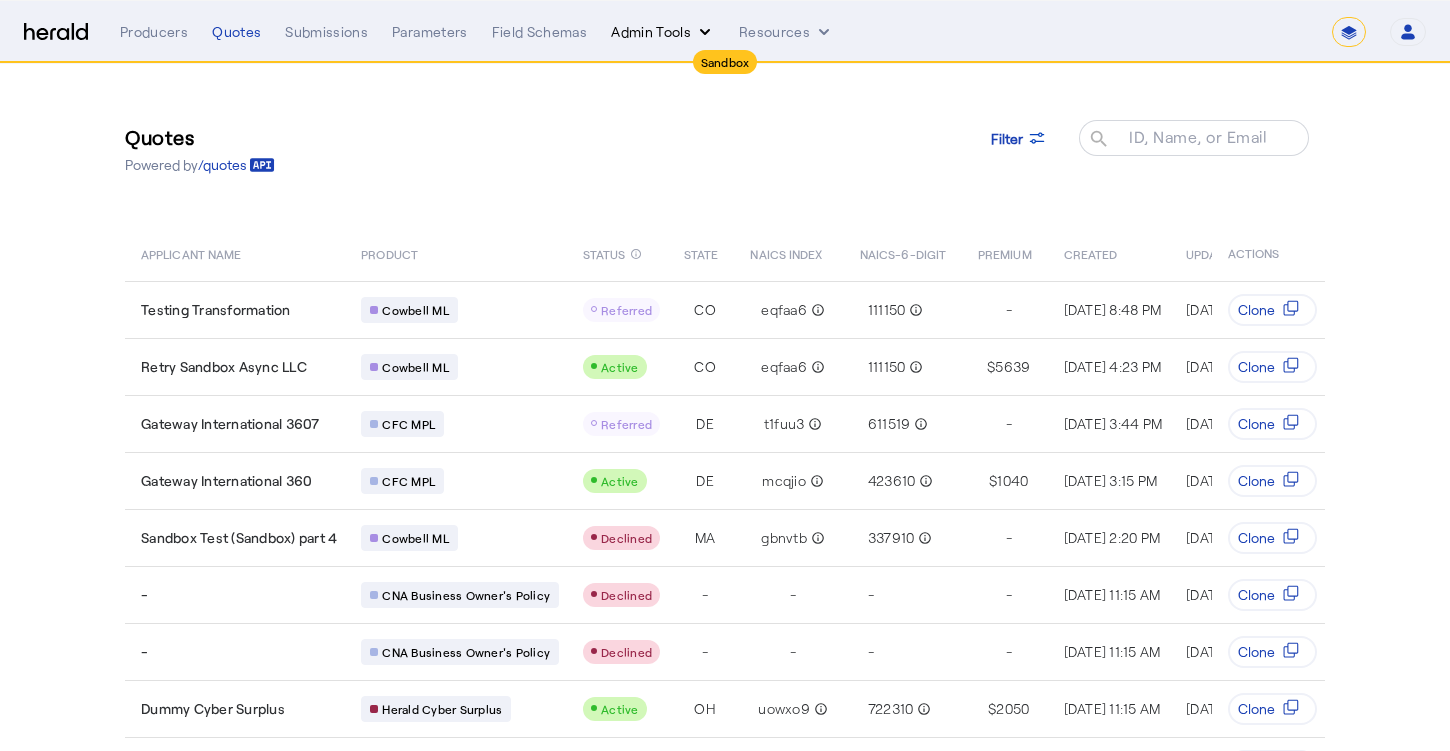 click on "Admin Tools" at bounding box center [663, 32] 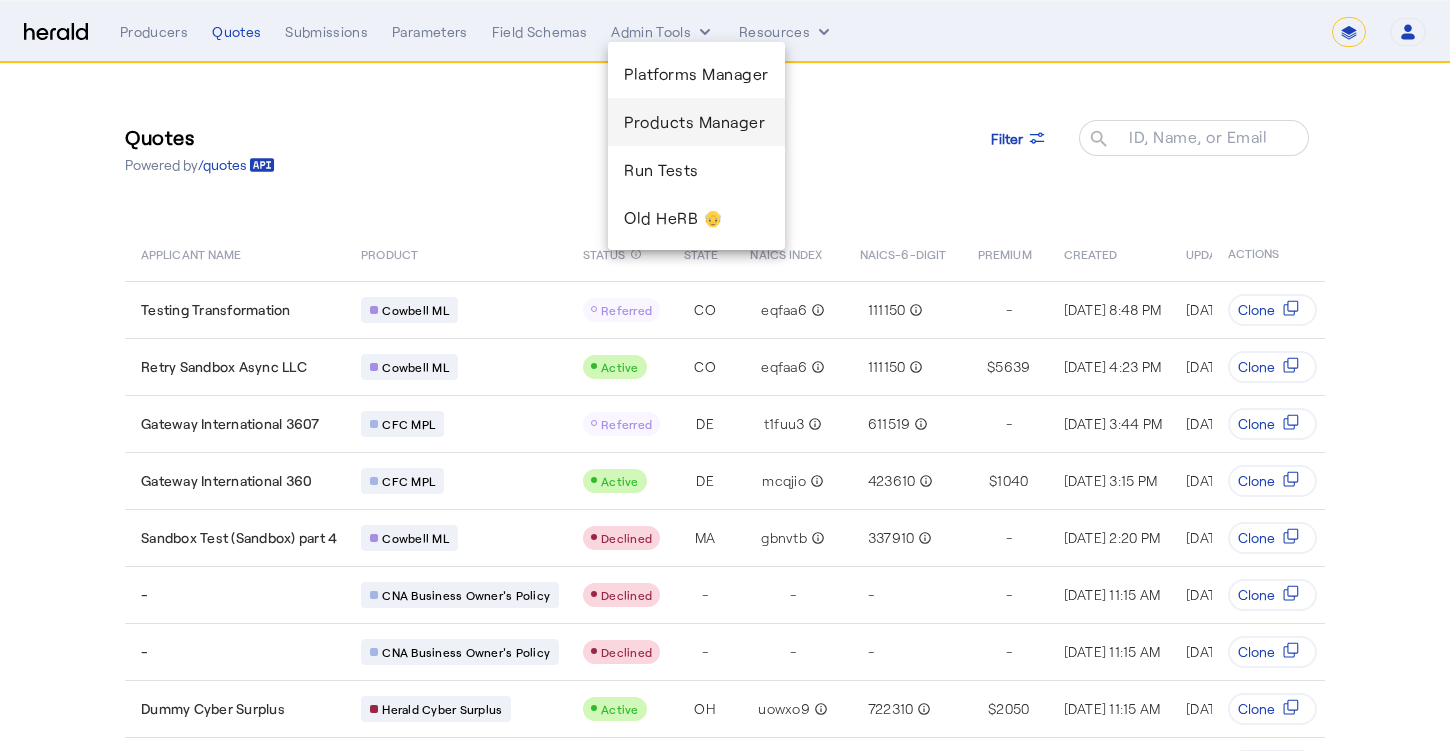 click on "Products Manager" at bounding box center [696, 122] 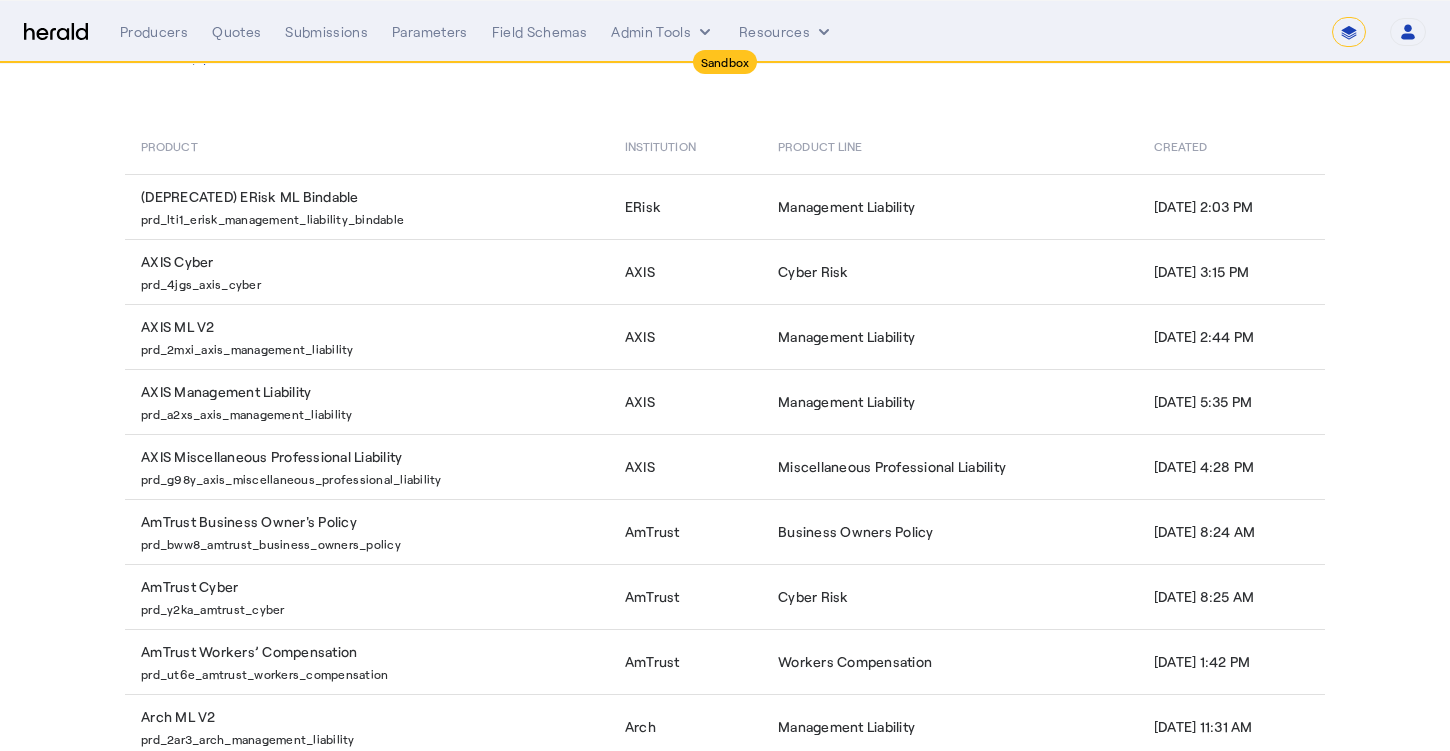 scroll, scrollTop: 333, scrollLeft: 0, axis: vertical 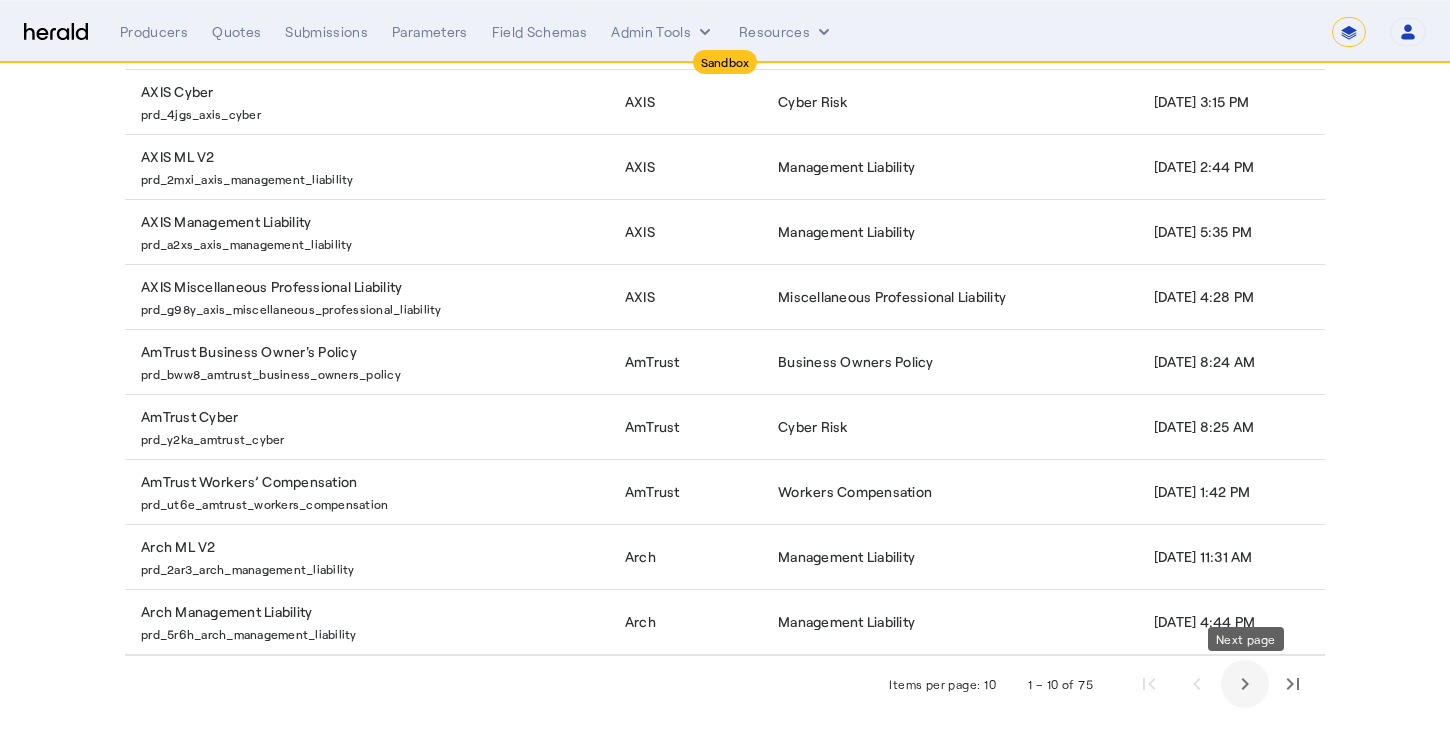 click 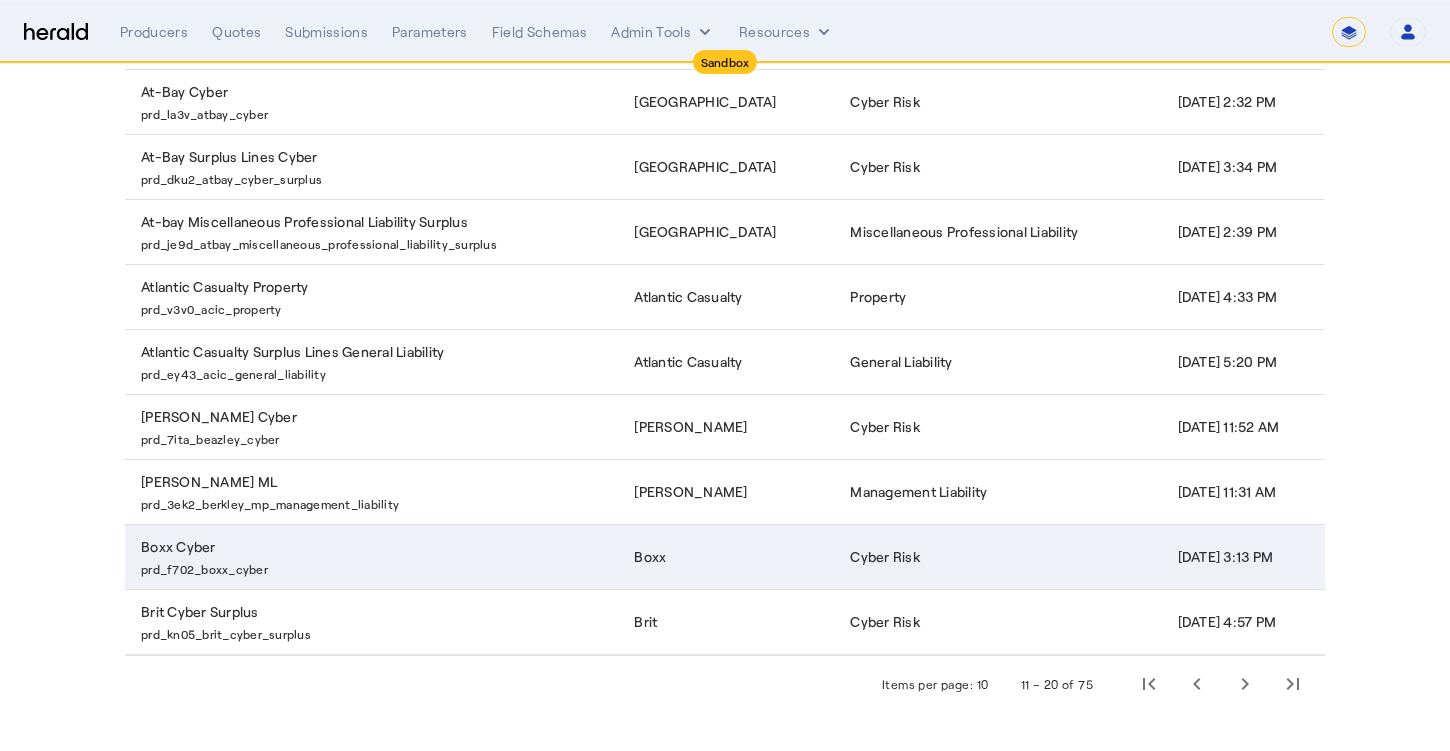 click on "Cyber Risk" 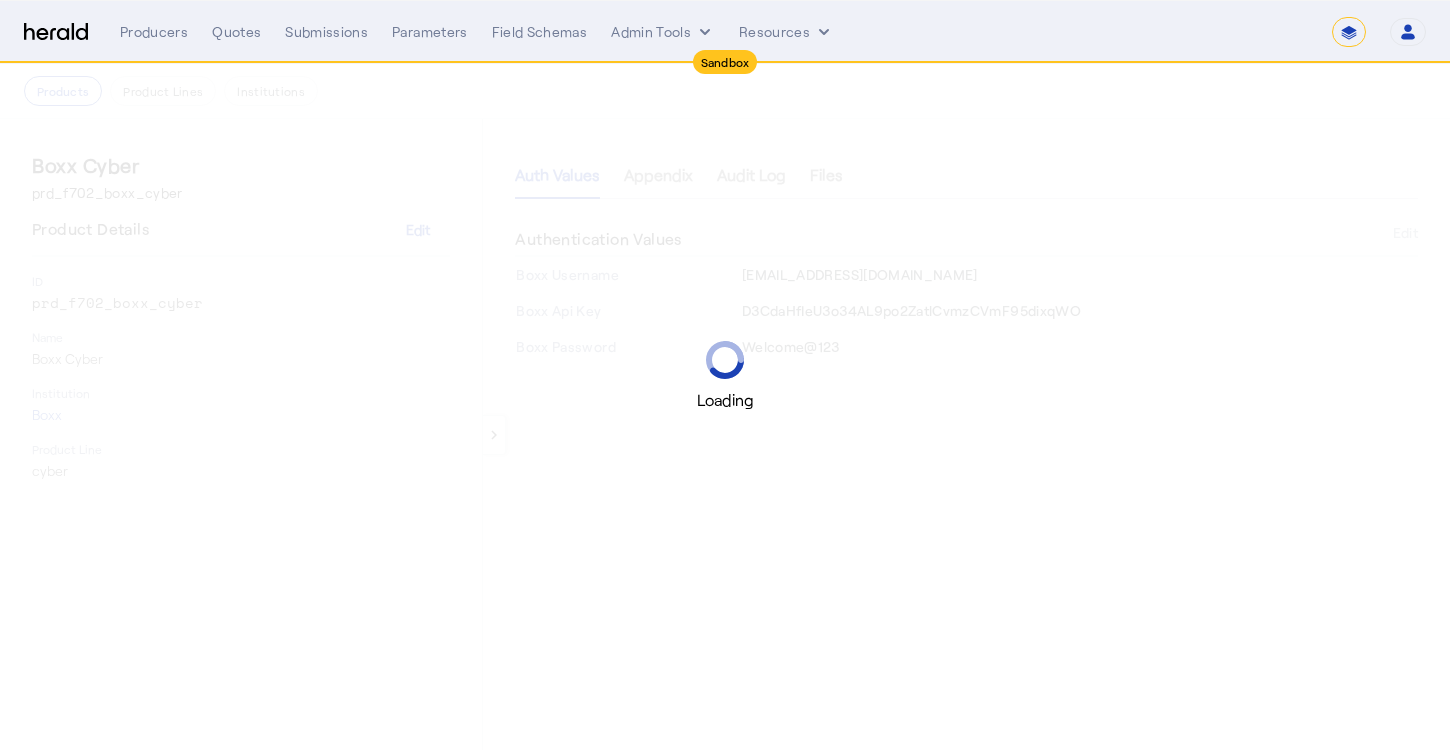 click on "Loading" at bounding box center [725, 375] 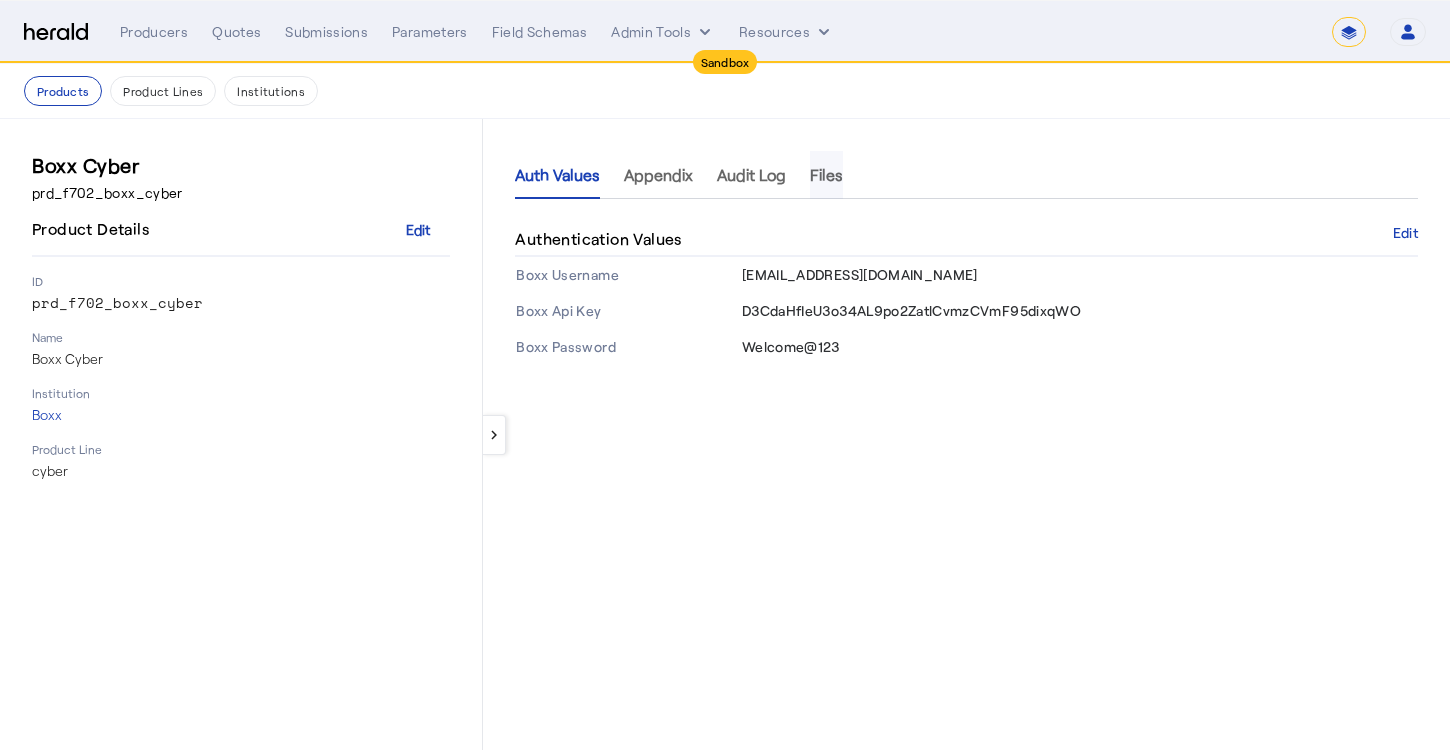 click on "Files" at bounding box center (826, 175) 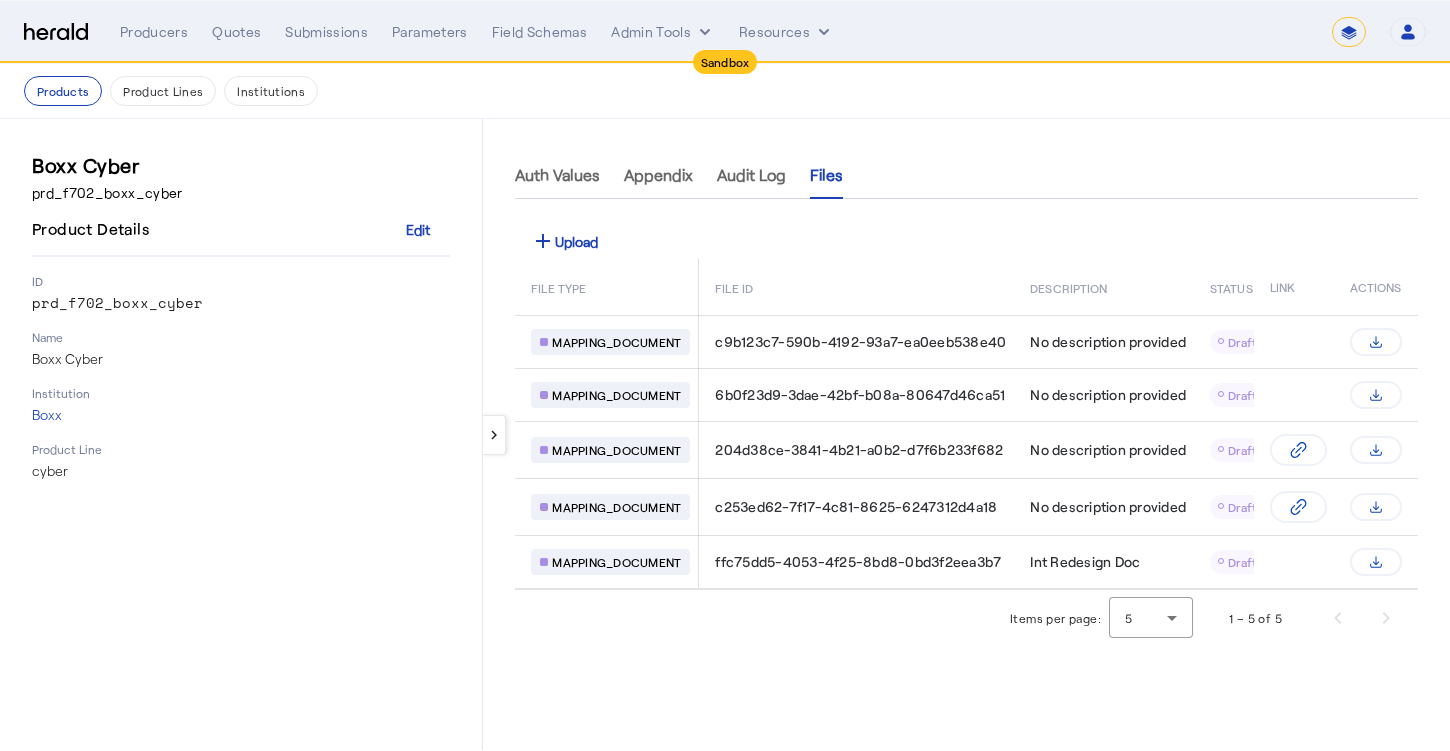 click on "add  Upload" 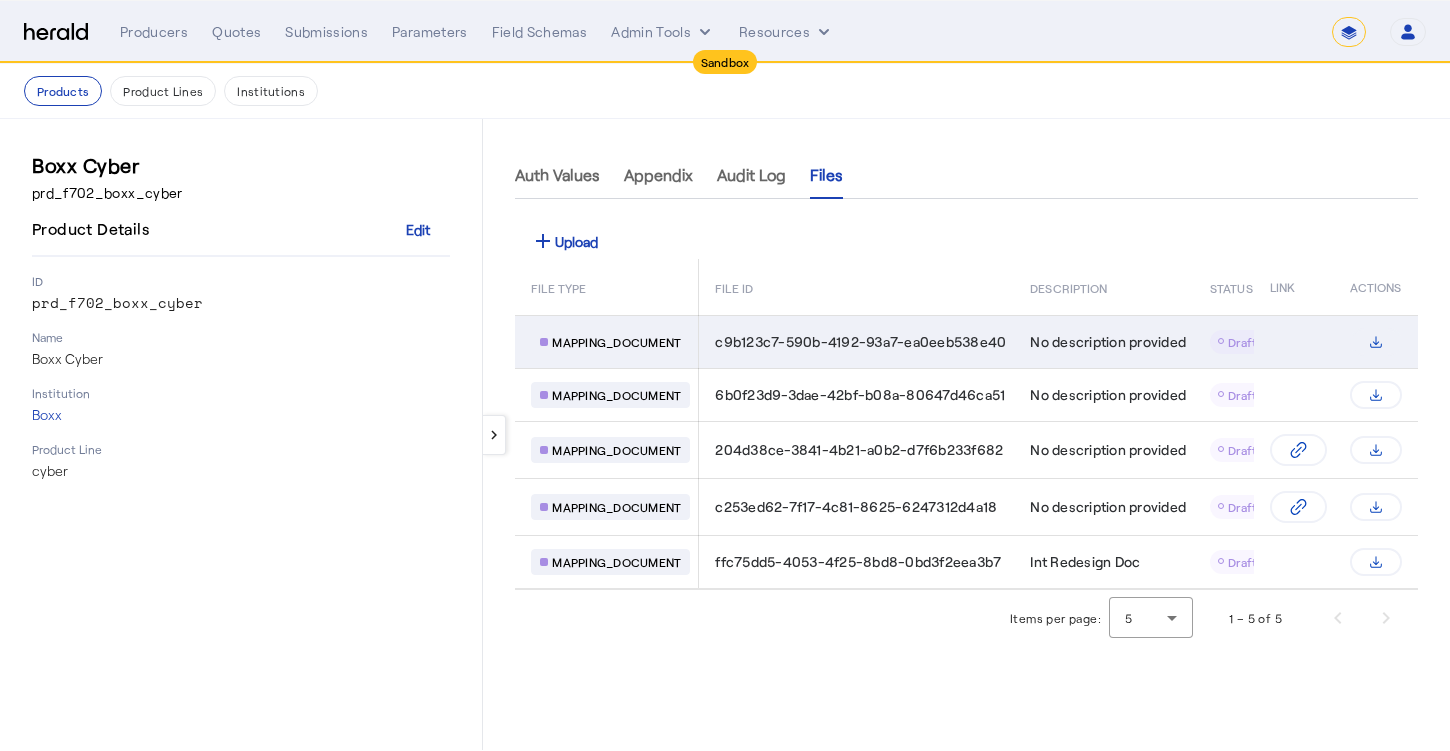click at bounding box center (1376, 342) 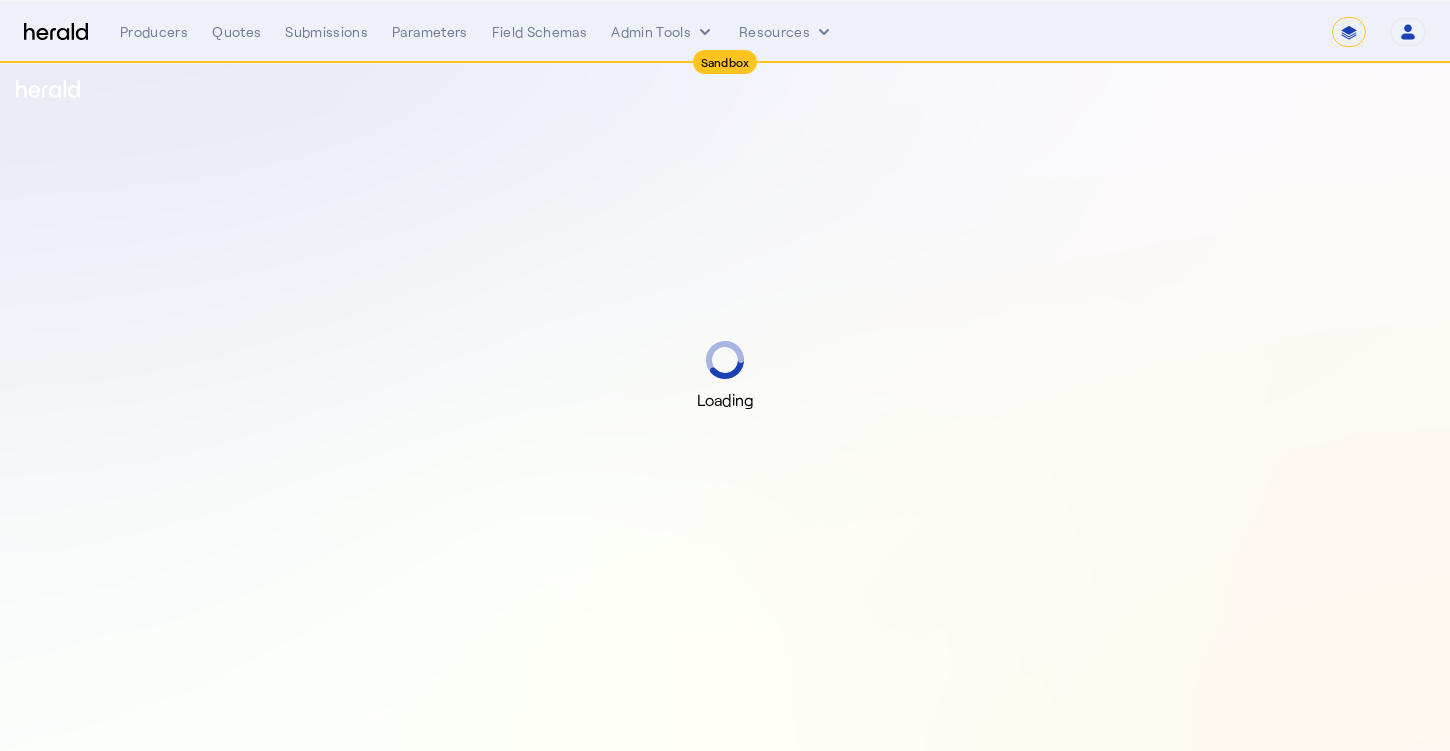 select on "*******" 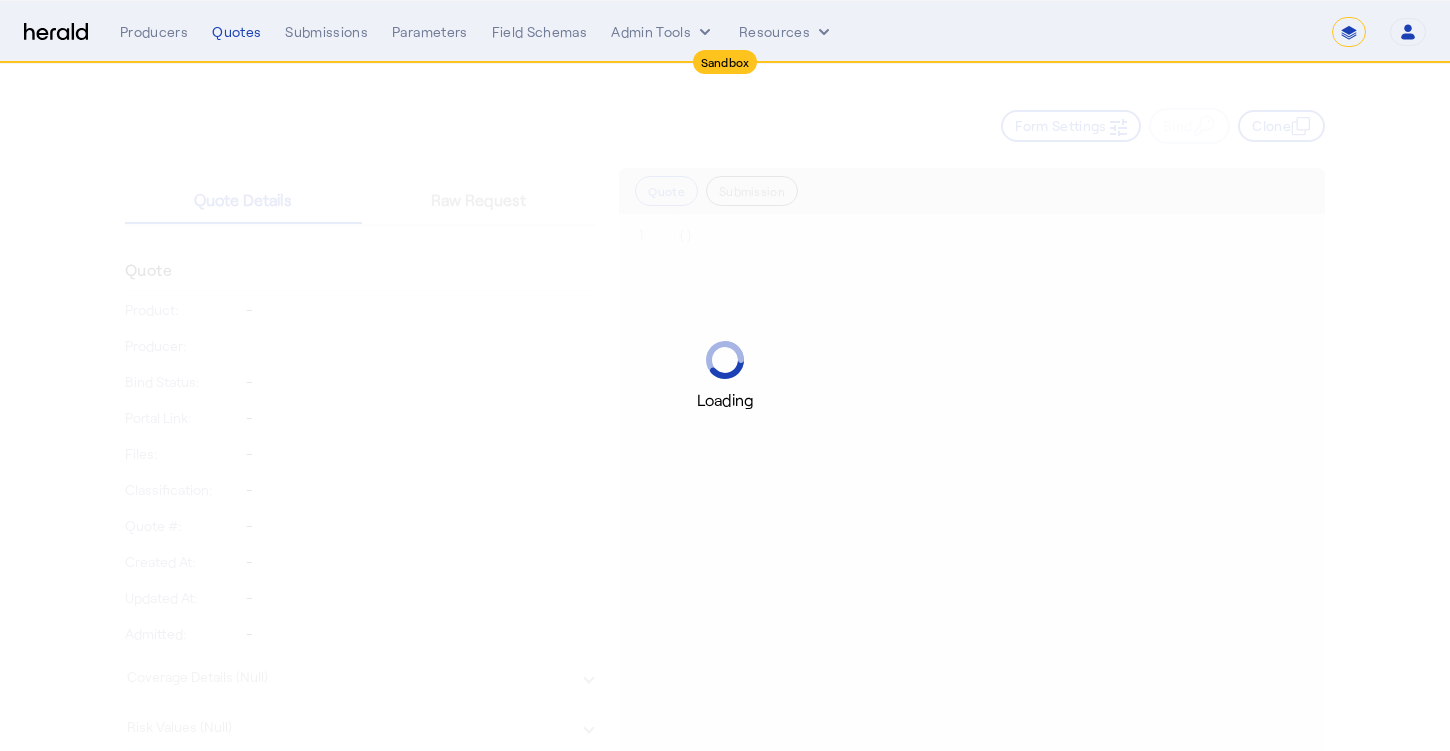 click at bounding box center [56, 32] 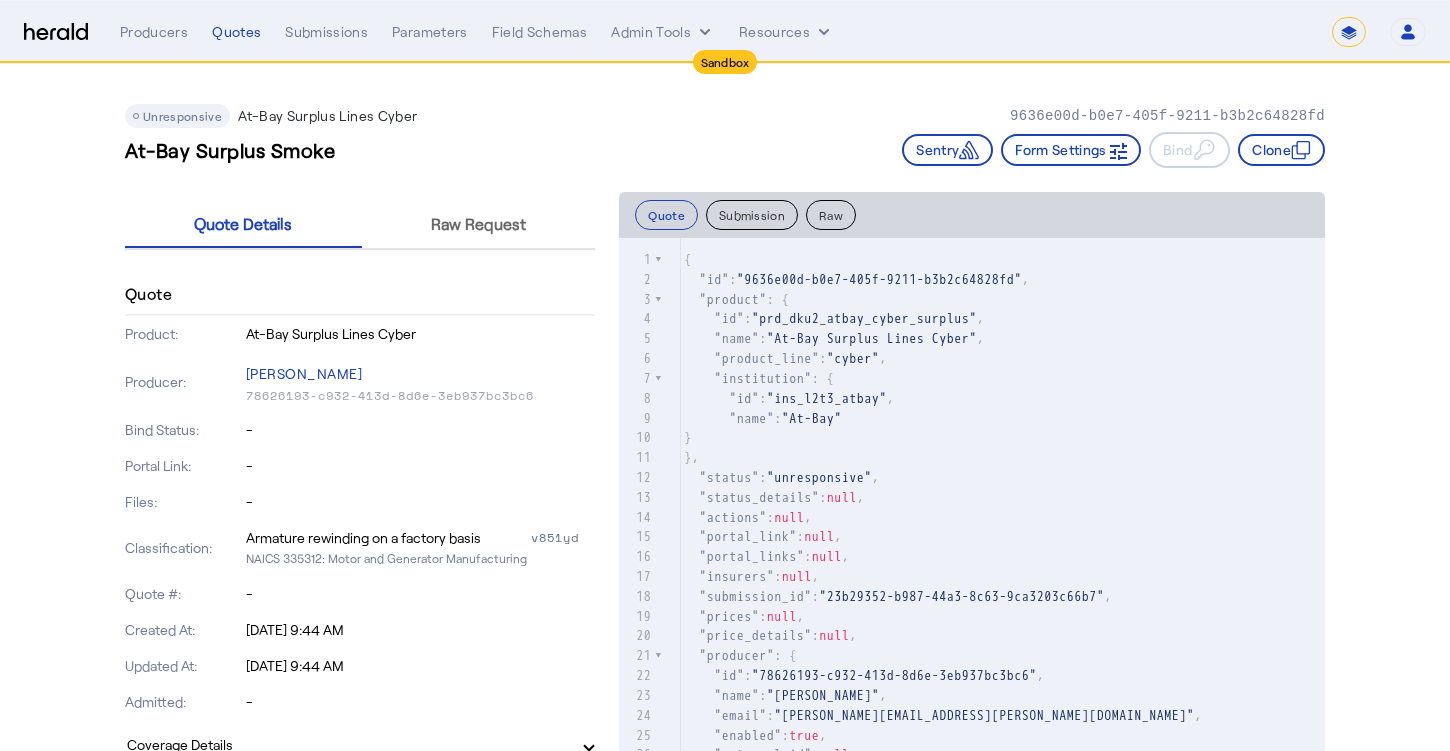 click at bounding box center (56, 32) 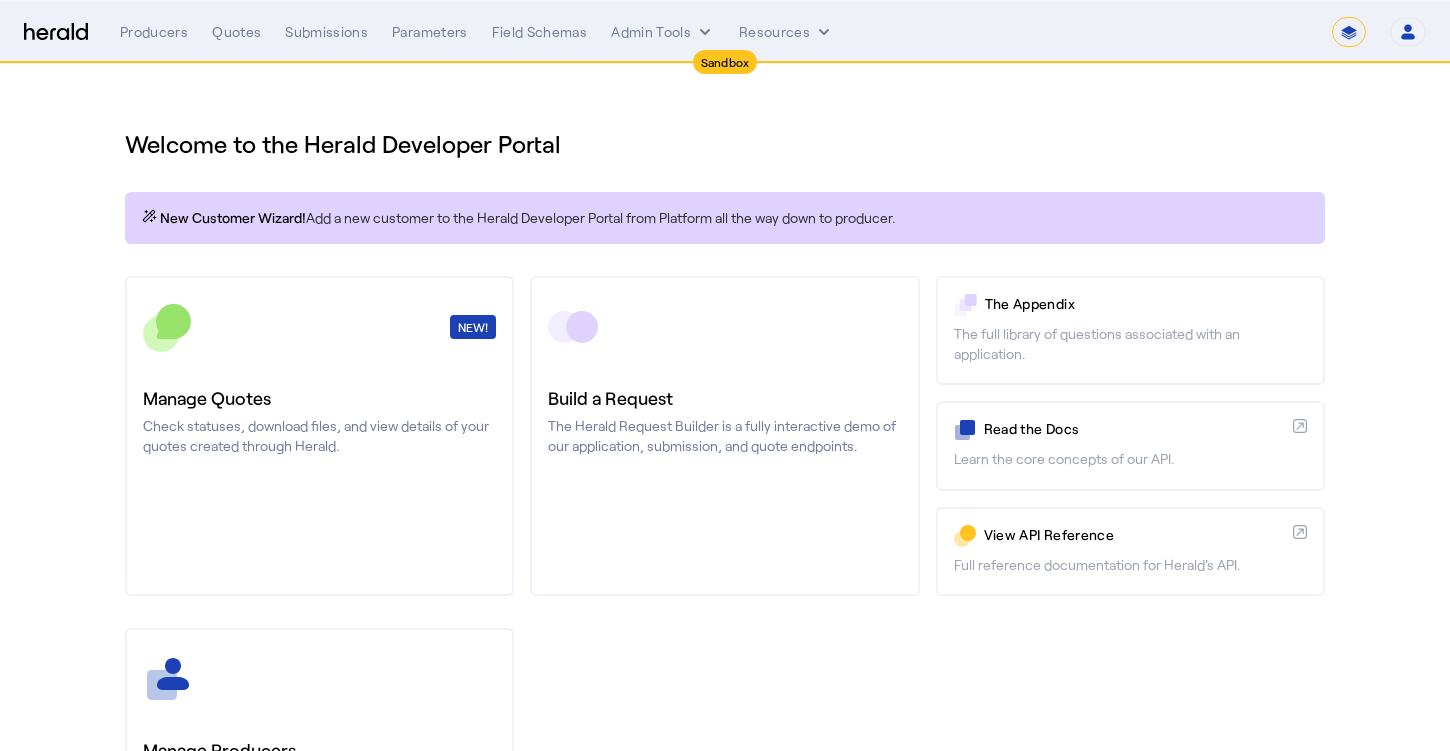 click at bounding box center [56, 32] 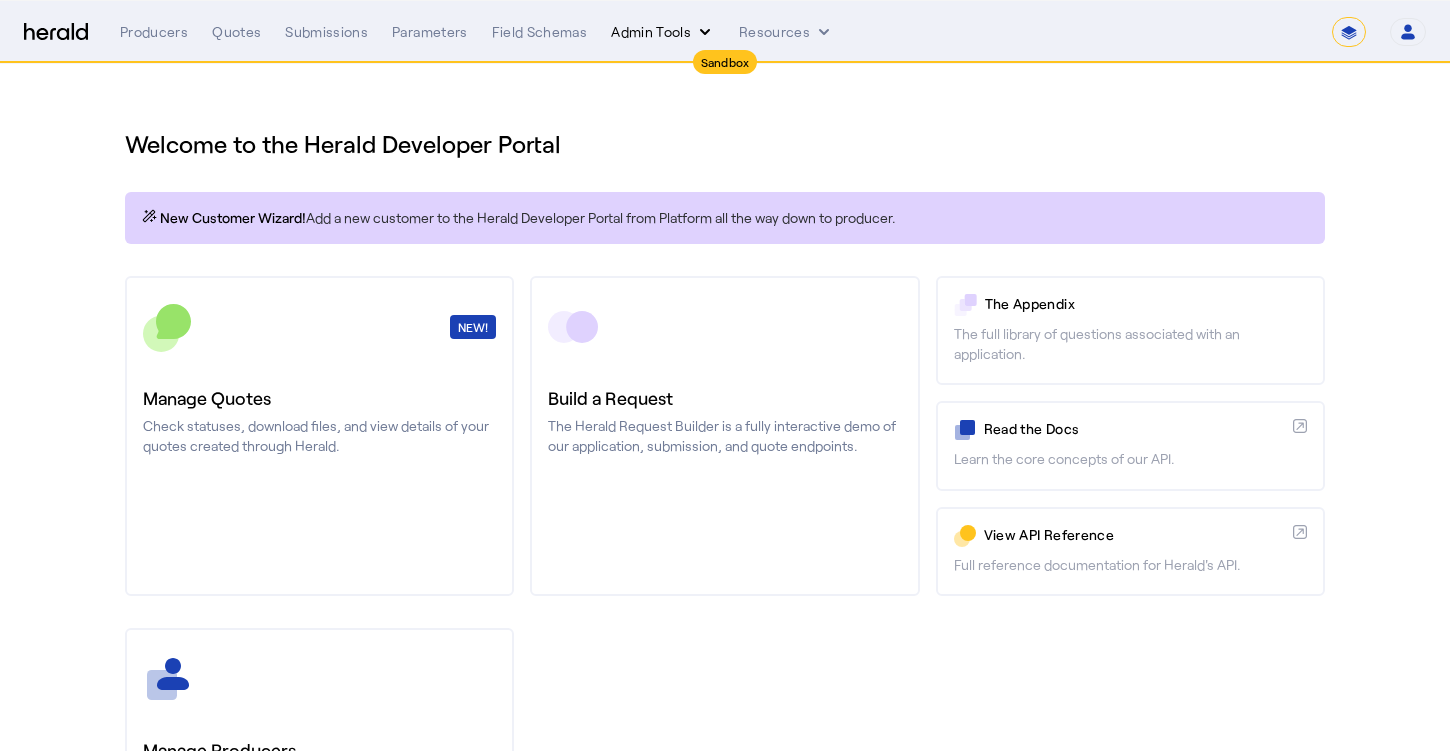 click on "Admin Tools" at bounding box center [663, 32] 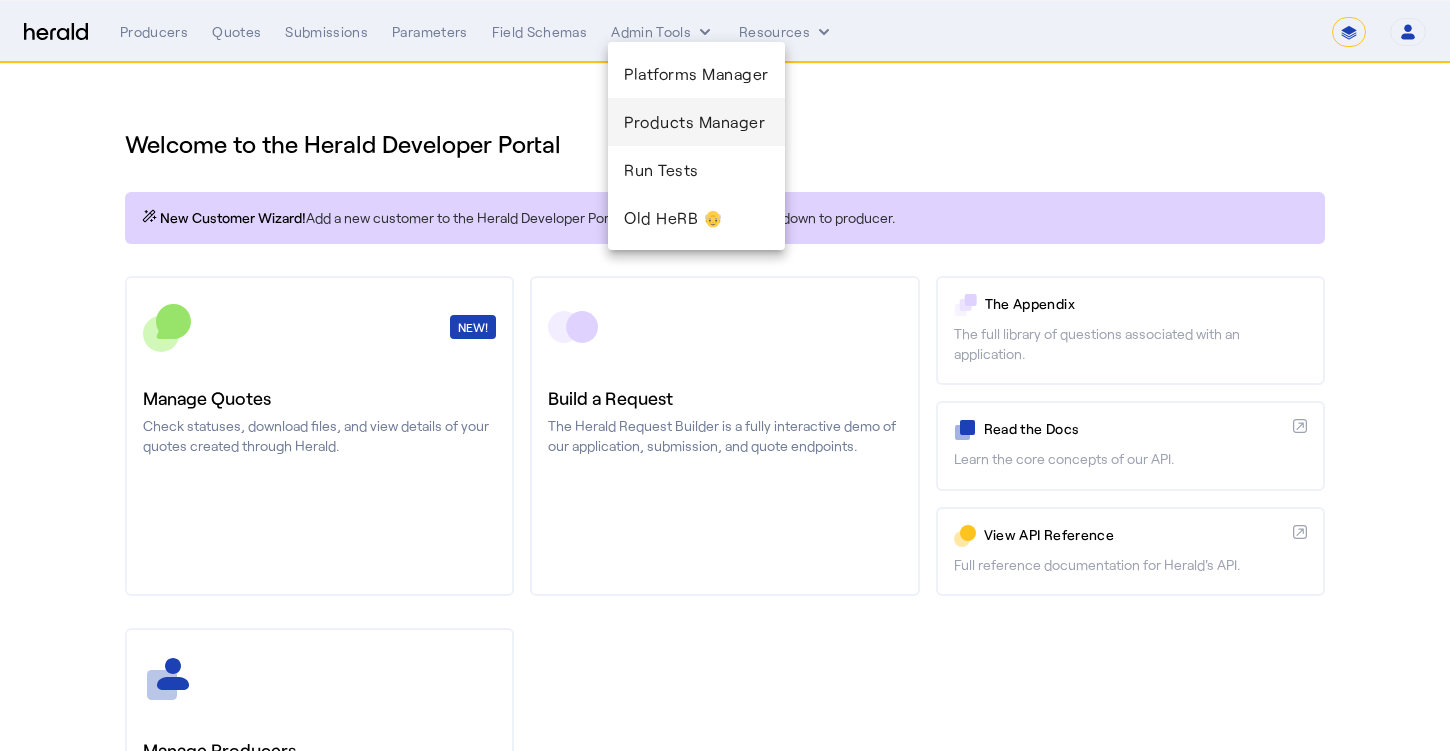click on "Products Manager" at bounding box center [696, 122] 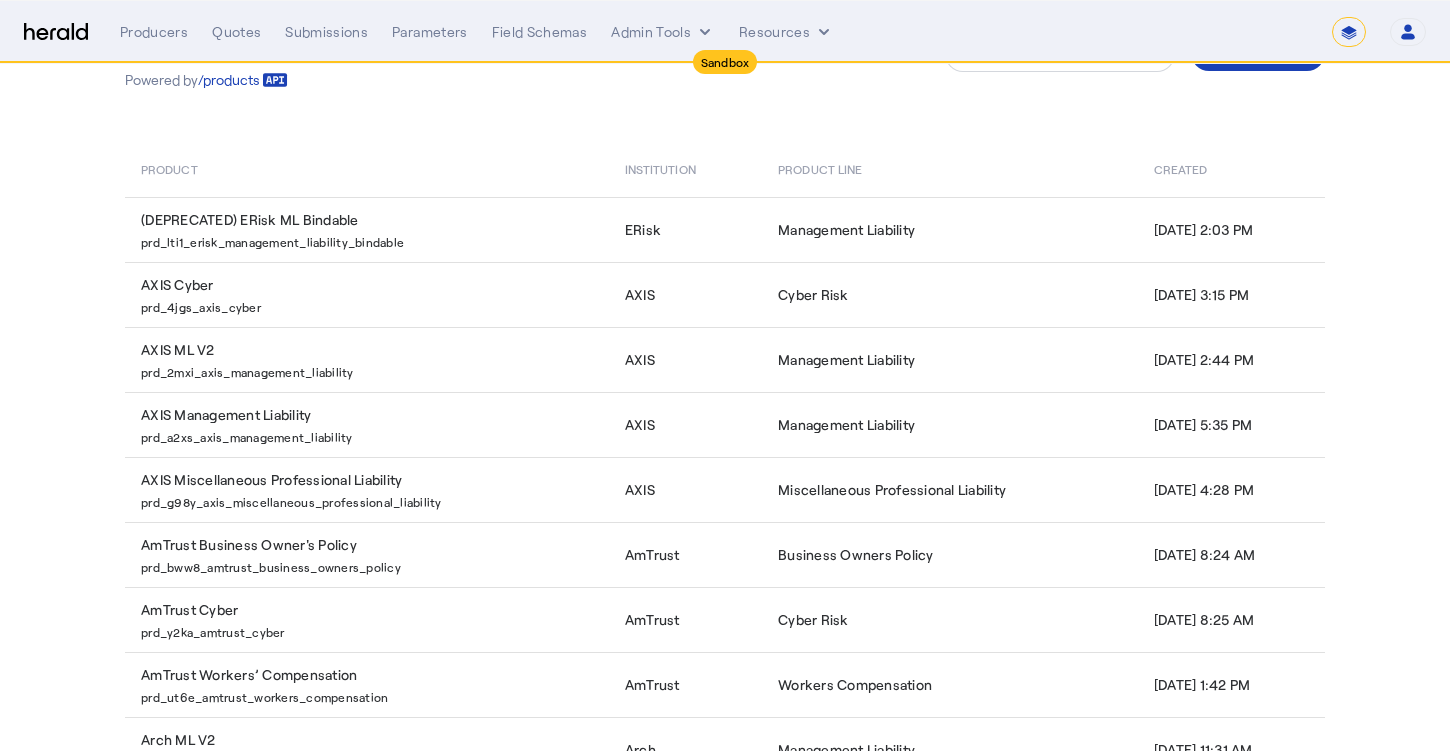scroll, scrollTop: 333, scrollLeft: 0, axis: vertical 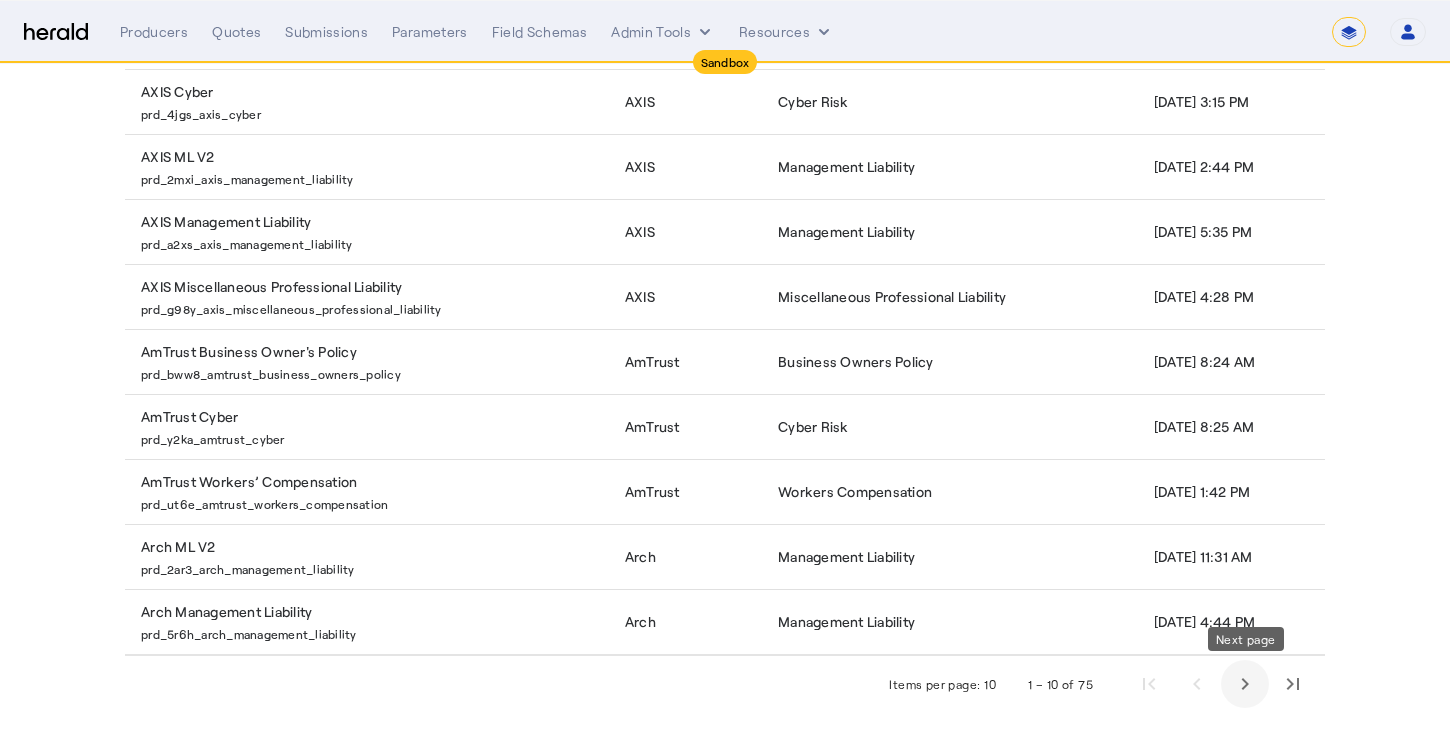 click 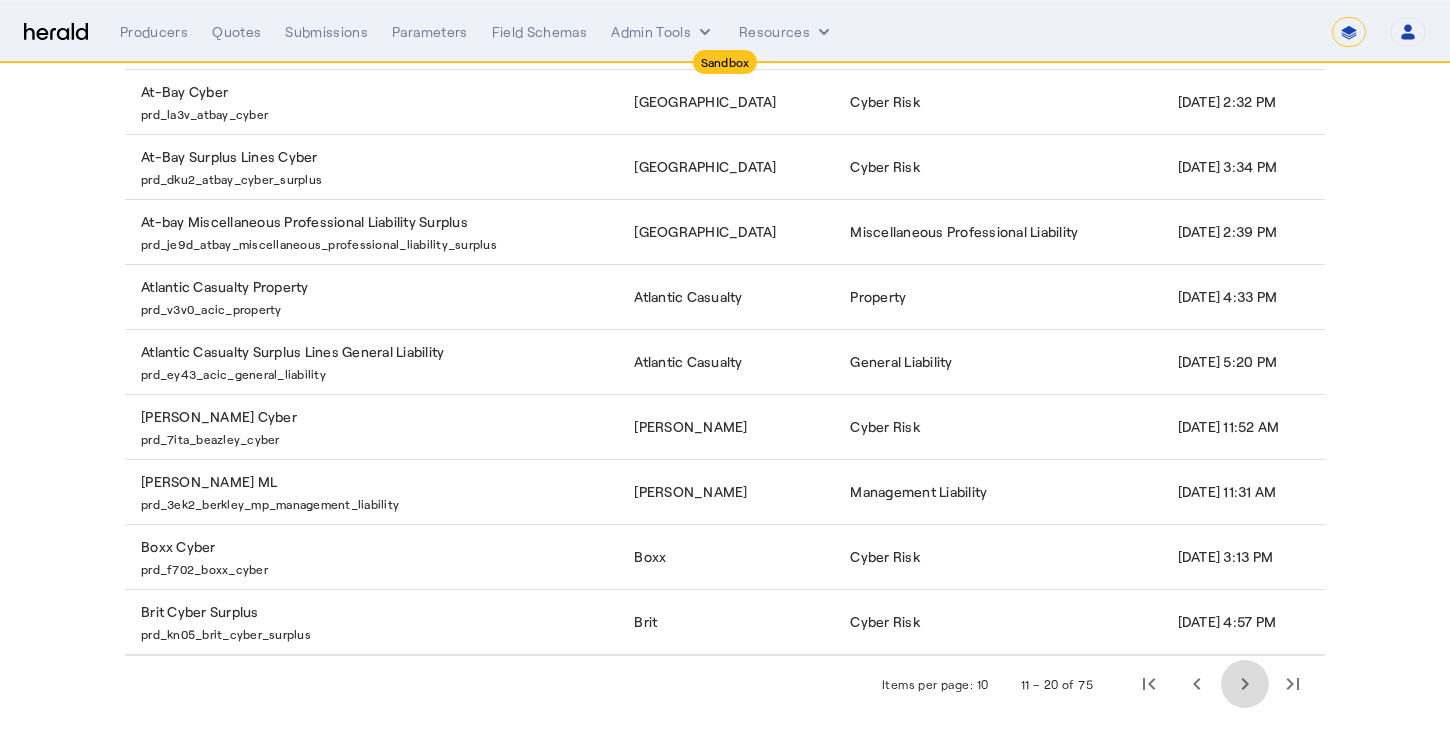 click 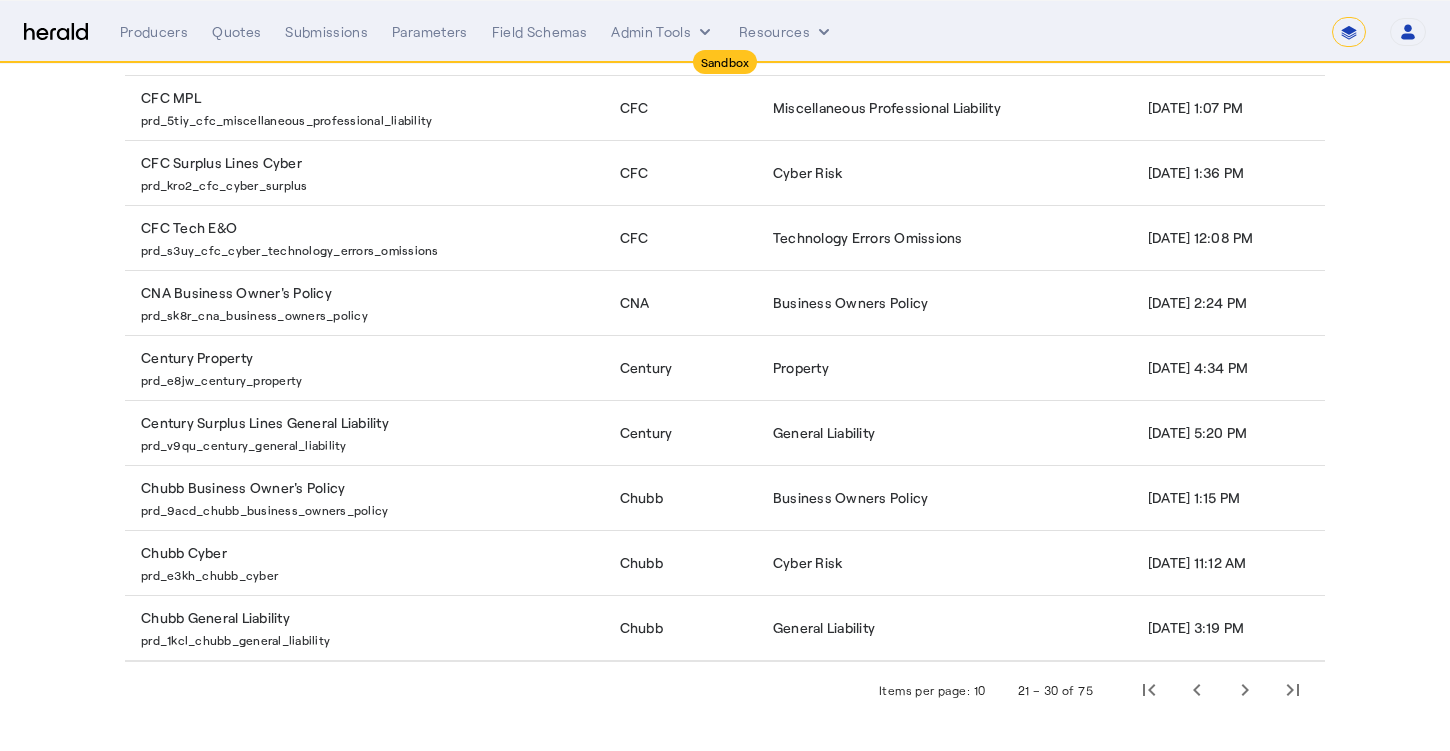 scroll, scrollTop: 333, scrollLeft: 0, axis: vertical 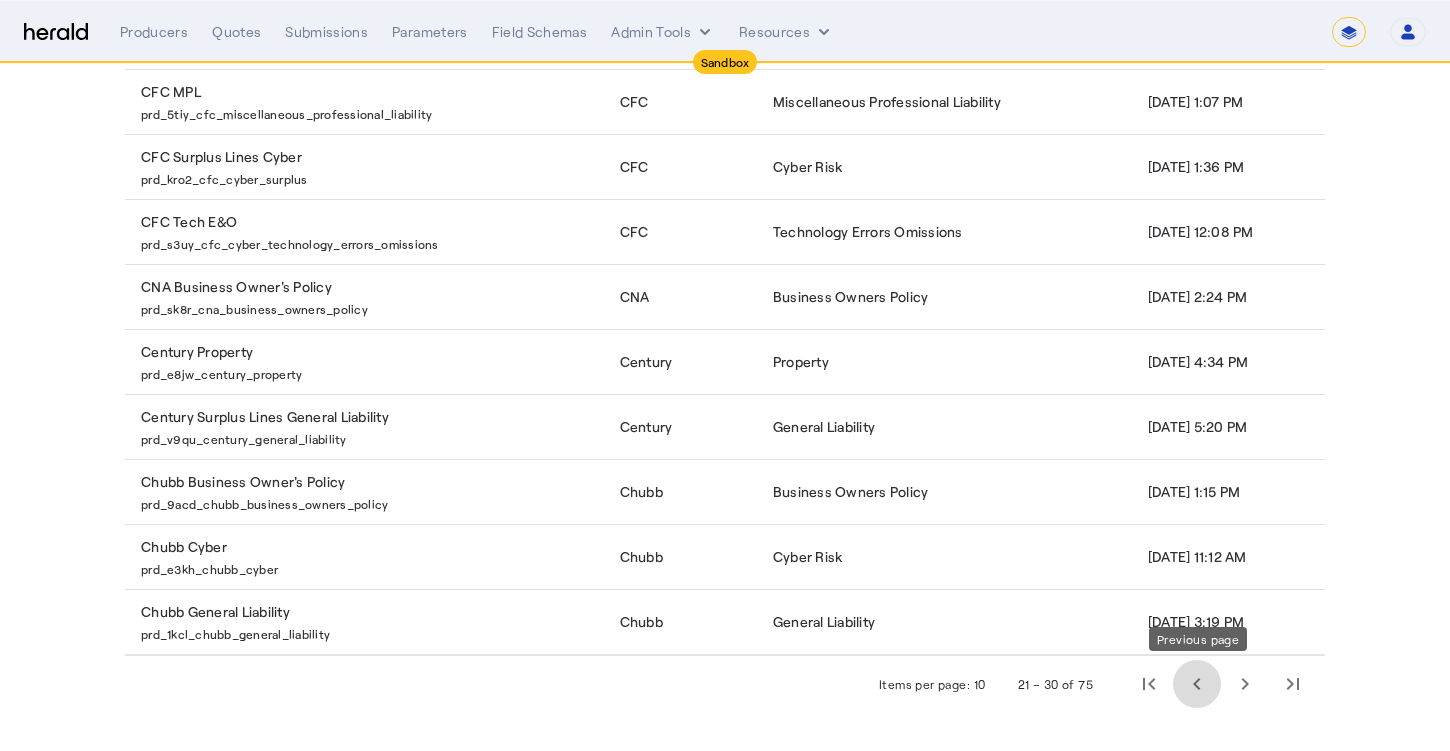 click 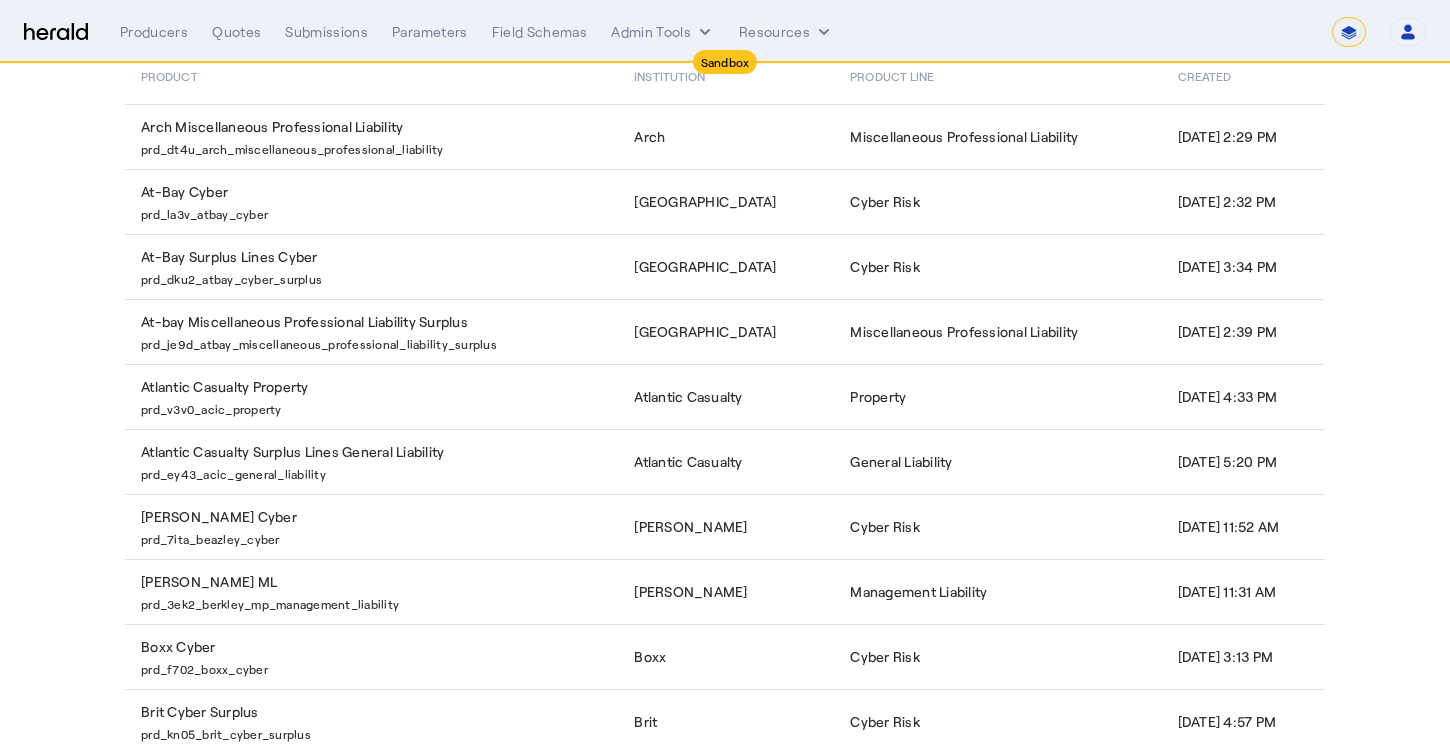 scroll, scrollTop: 333, scrollLeft: 0, axis: vertical 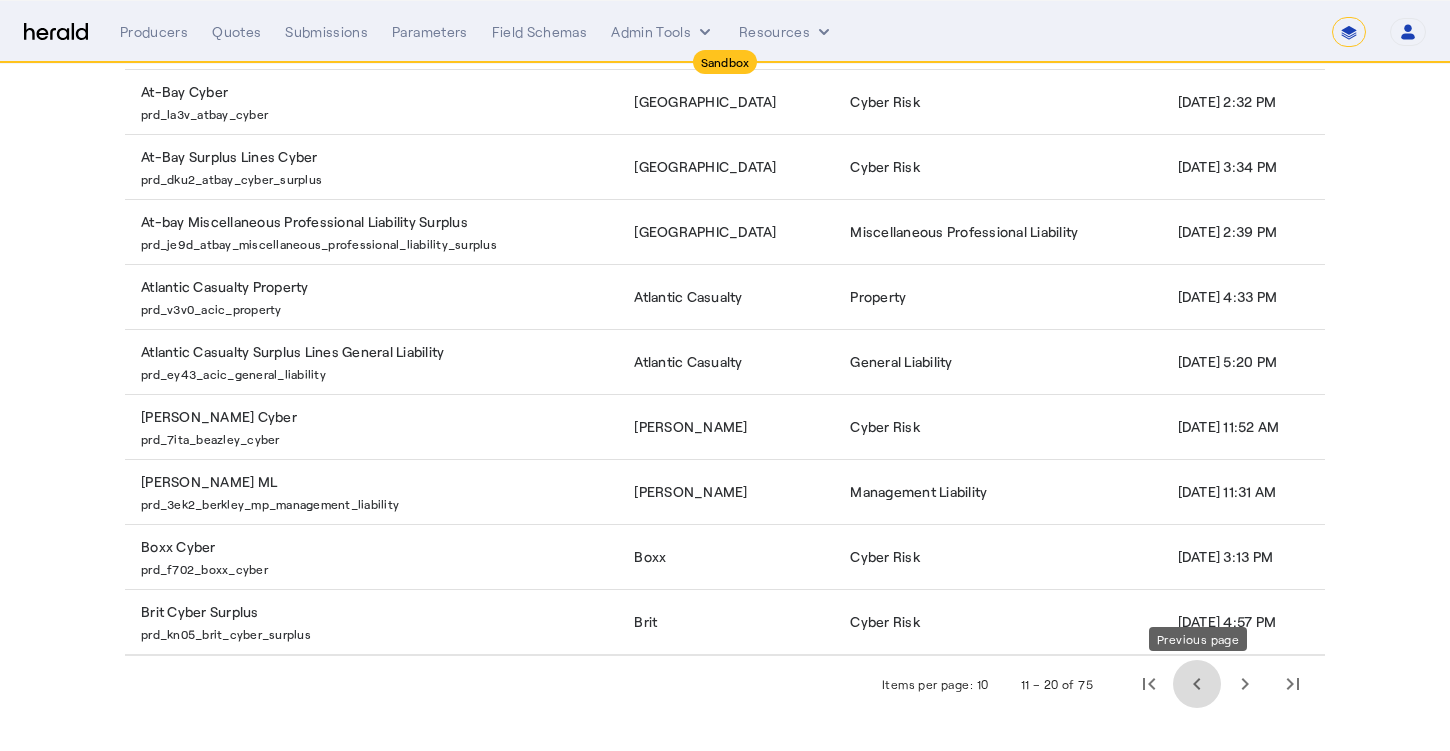 click 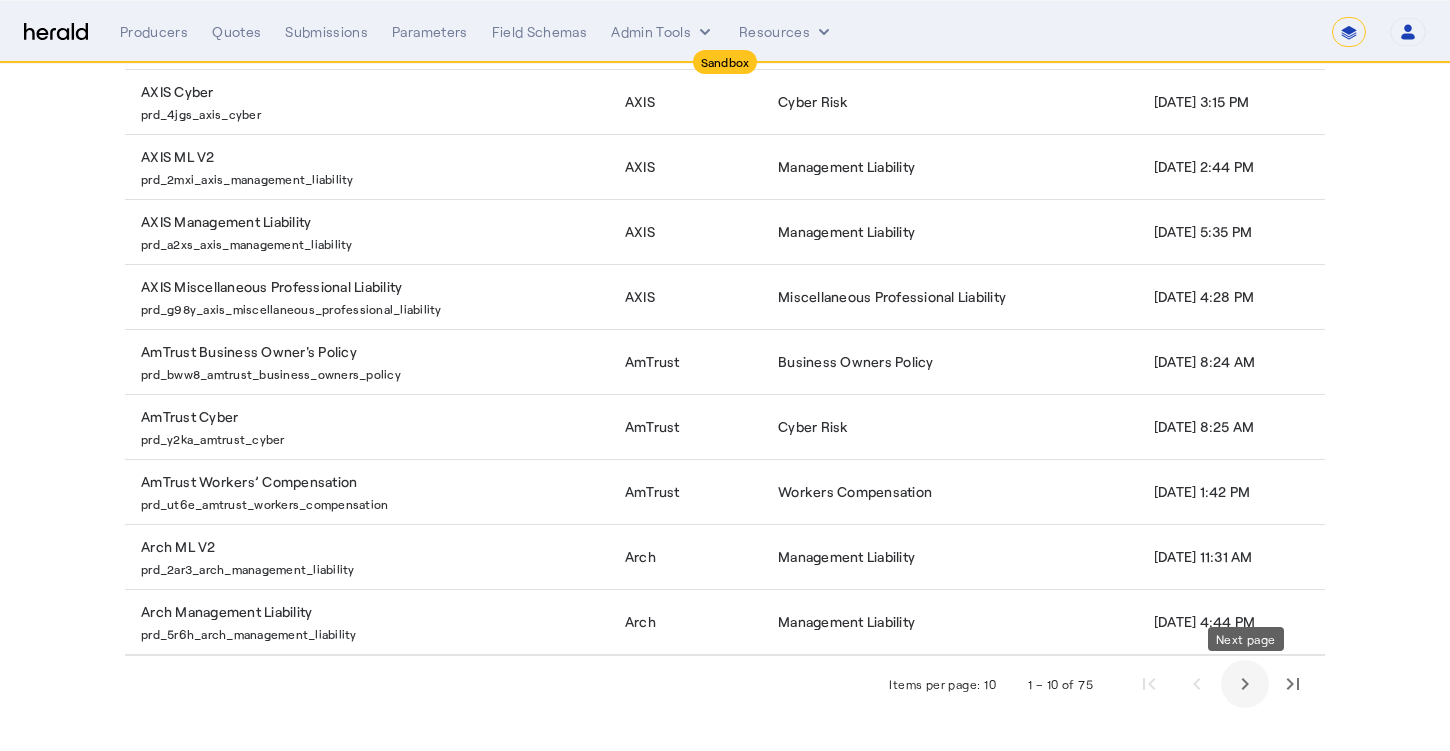 click 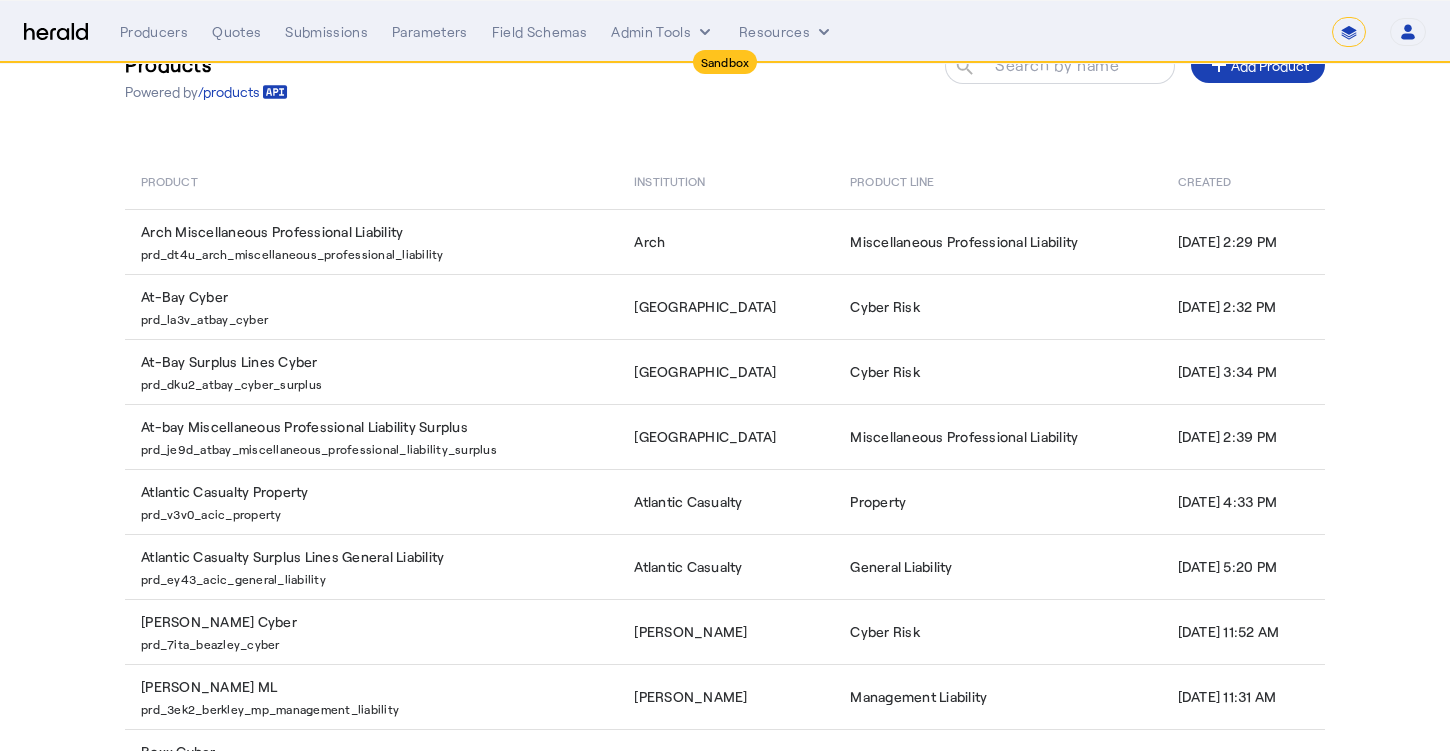 scroll, scrollTop: 0, scrollLeft: 0, axis: both 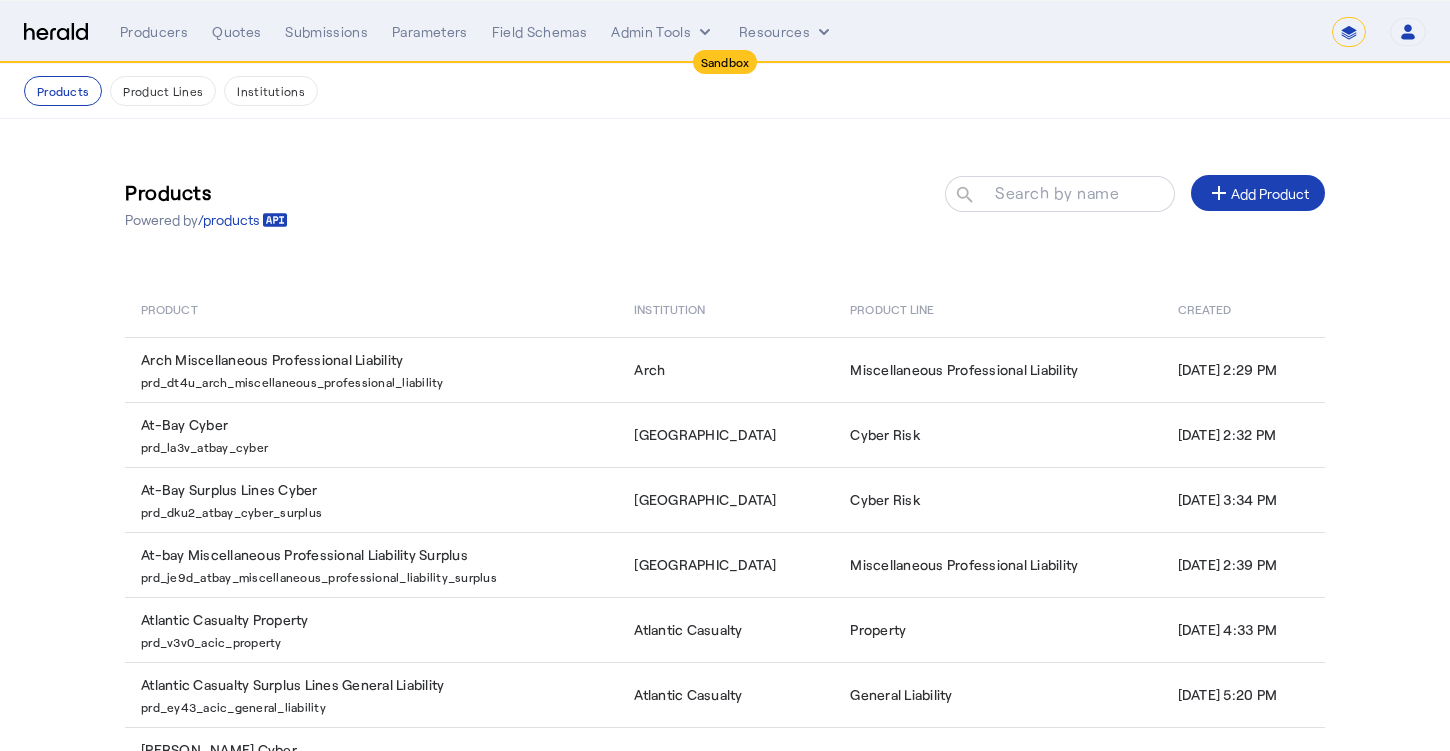 click on "Products  Powered by  /products
Search by name search add  Add Product   Product   Institution   Product Line   Created   Arch Miscellaneous Professional Liability  prd_dt4u_arch_miscellaneous_professional_liability   Arch   Miscellaneous Professional Liability   Nov 17, 2022, 2:29 PM   At-Bay Cyber  prd_la3v_atbay_cyber   At-Bay   Cyber Risk   Mar 07, 2023, 2:32 PM   At-Bay Surplus Lines Cyber  prd_dku2_atbay_cyber_surplus   At-Bay   Cyber Risk   Jun 29, 2022, 3:34 PM   At-bay Miscellaneous Professional Liability Surplus  prd_je9d_atbay_miscellaneous_professional_liability_surplus   At-Bay   Miscellaneous Professional Liability   Nov 17, 2022, 2:39 PM   Atlantic Casualty Property  prd_v3v0_acic_property   Atlantic Casualty   Property   Mar 18, 2022, 4:33 PM   Atlantic Casualty Surplus Lines General Liability  prd_ey43_acic_general_liability   Atlantic Casualty   General Liability   May 26, 2021, 5:20 PM   Beazley Cyber  prd_7ita_beazley_cyber   Beazley   Cyber Risk   Boxx" 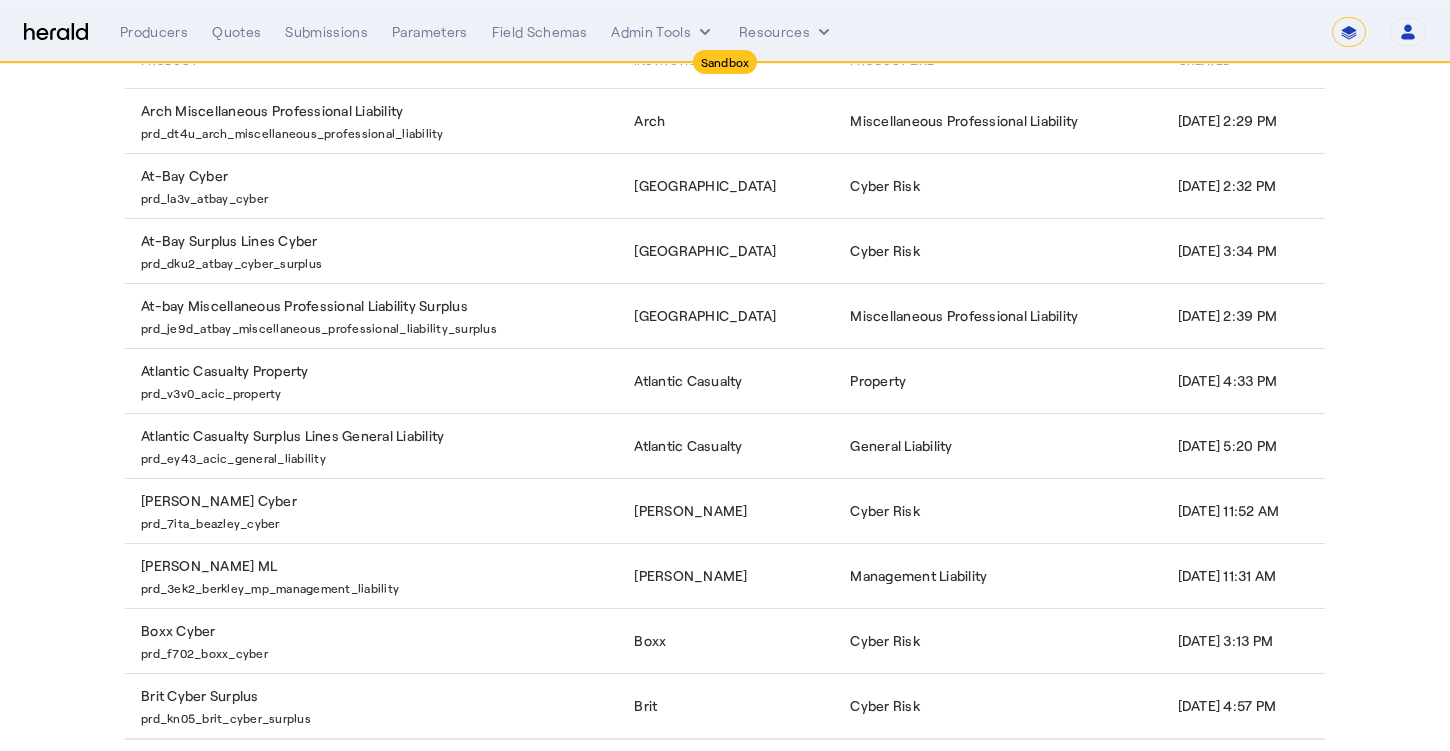 scroll, scrollTop: 333, scrollLeft: 0, axis: vertical 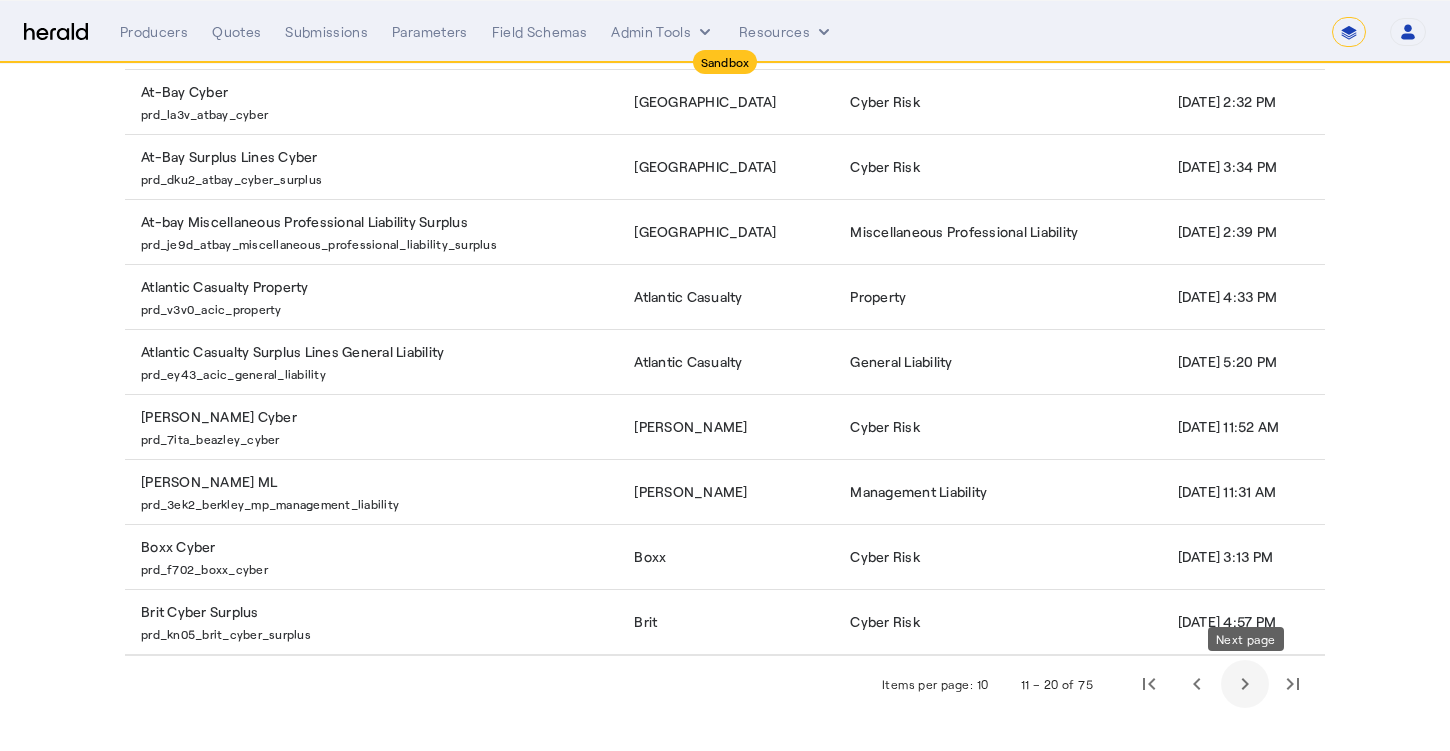 click 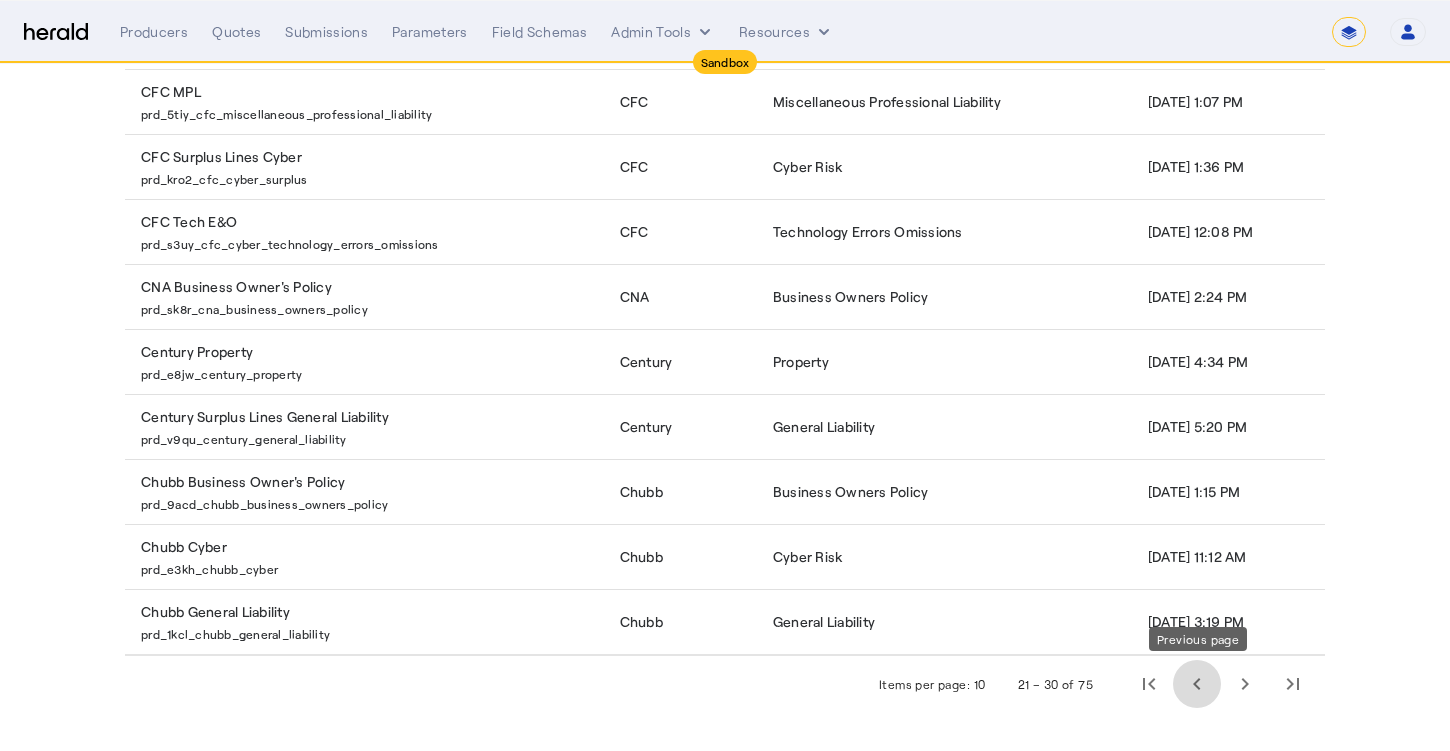 click 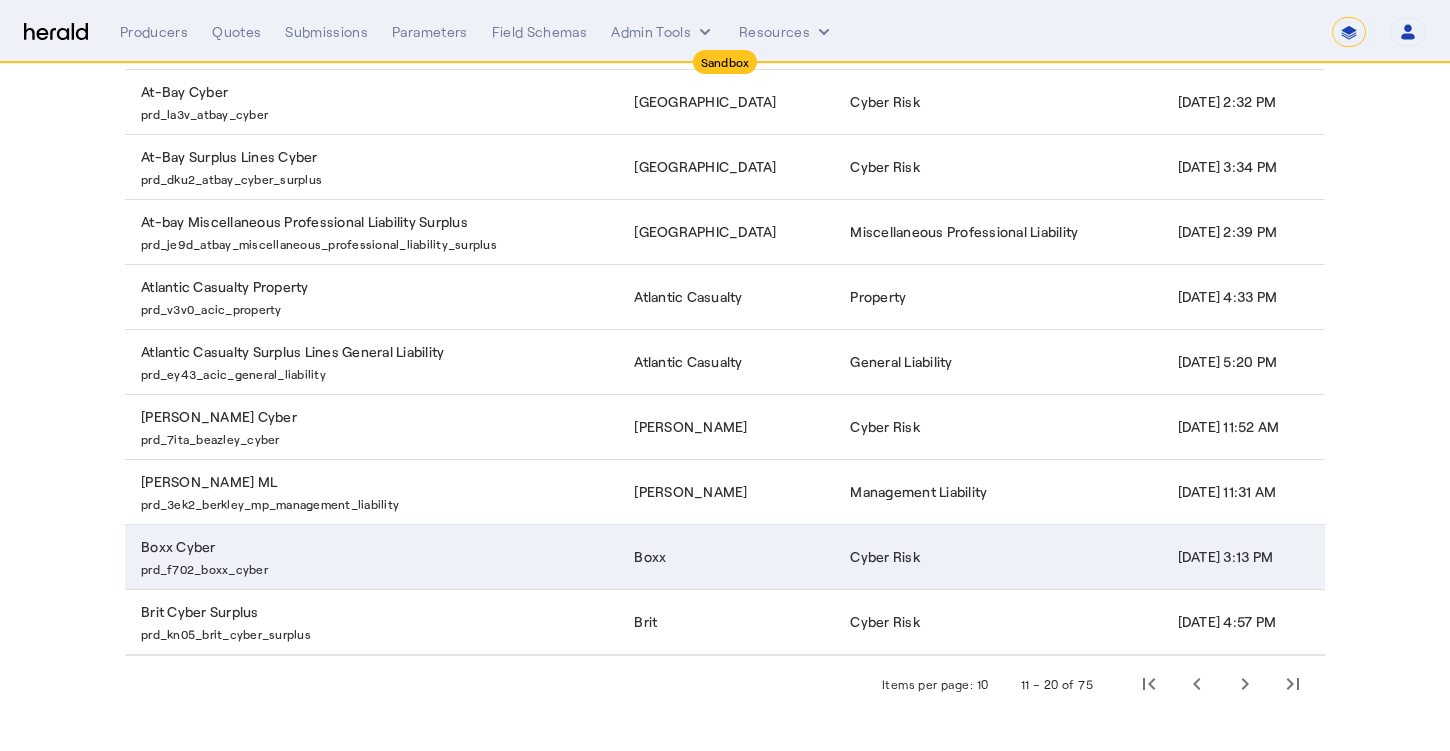 click on "Boxx" 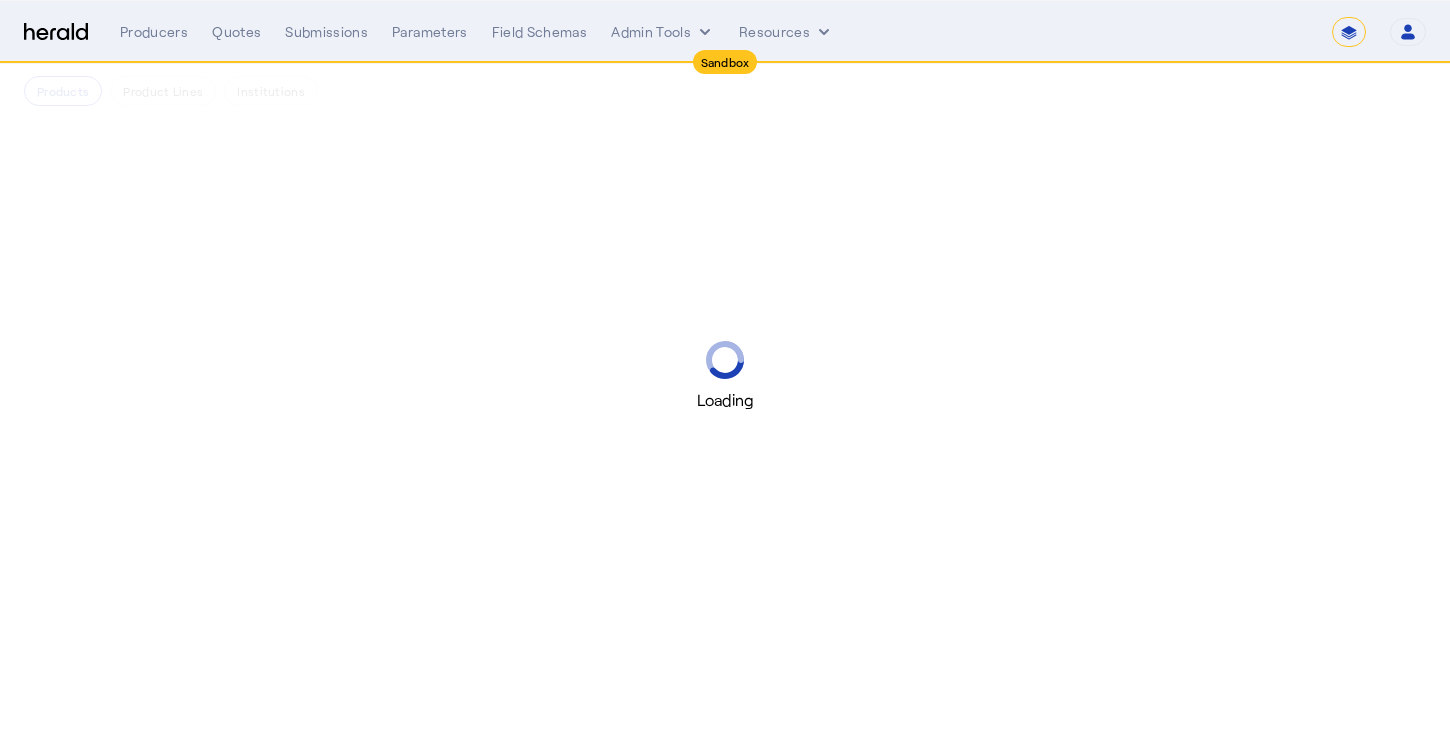 scroll, scrollTop: 0, scrollLeft: 0, axis: both 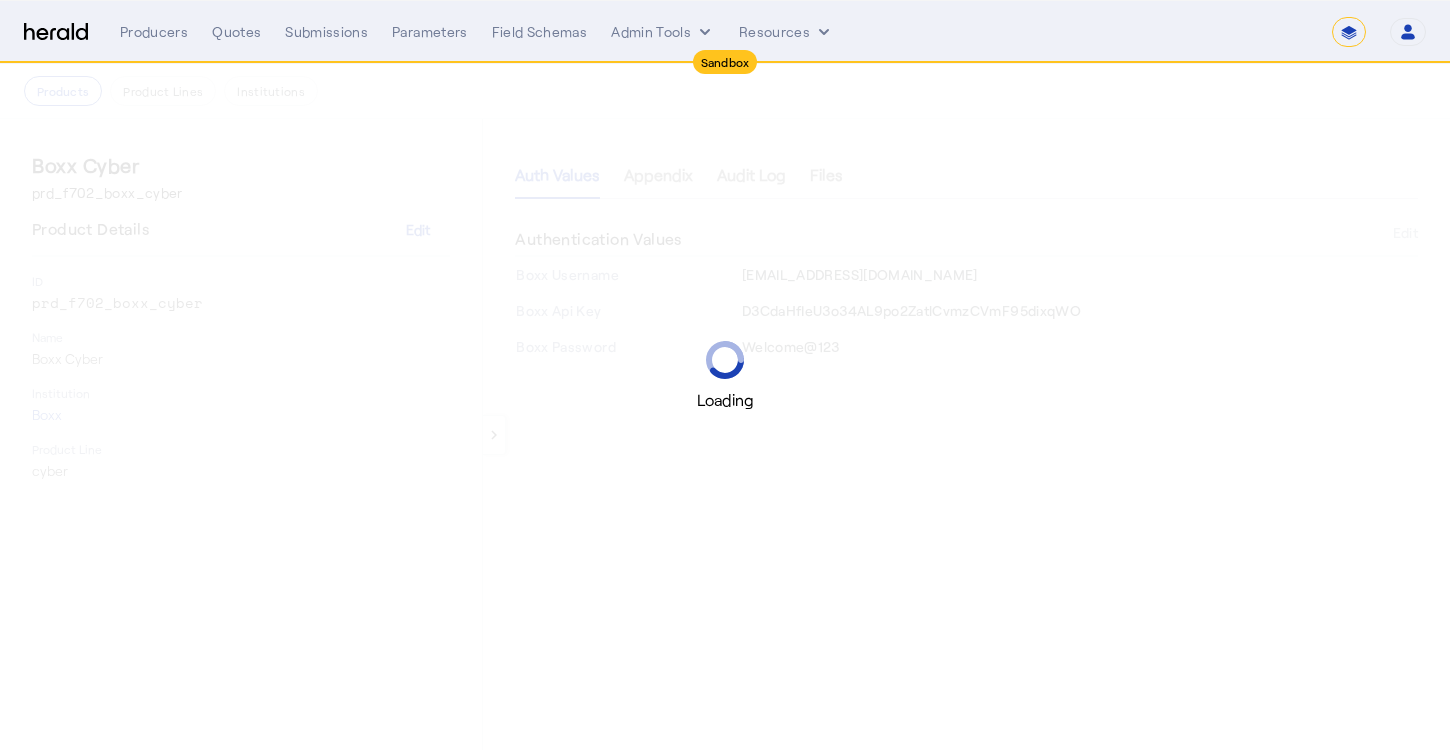 click on "Loading" at bounding box center (725, 375) 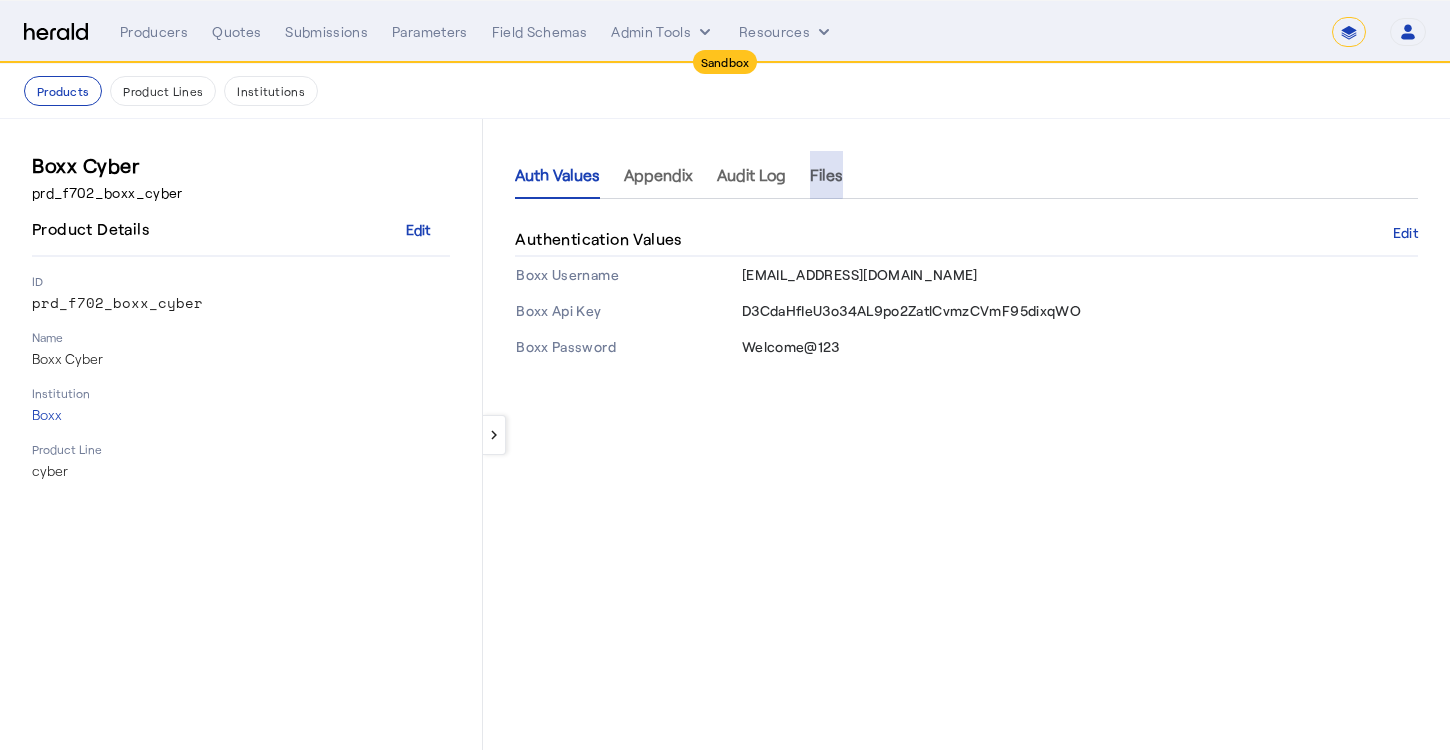 click on "Files" at bounding box center (826, 175) 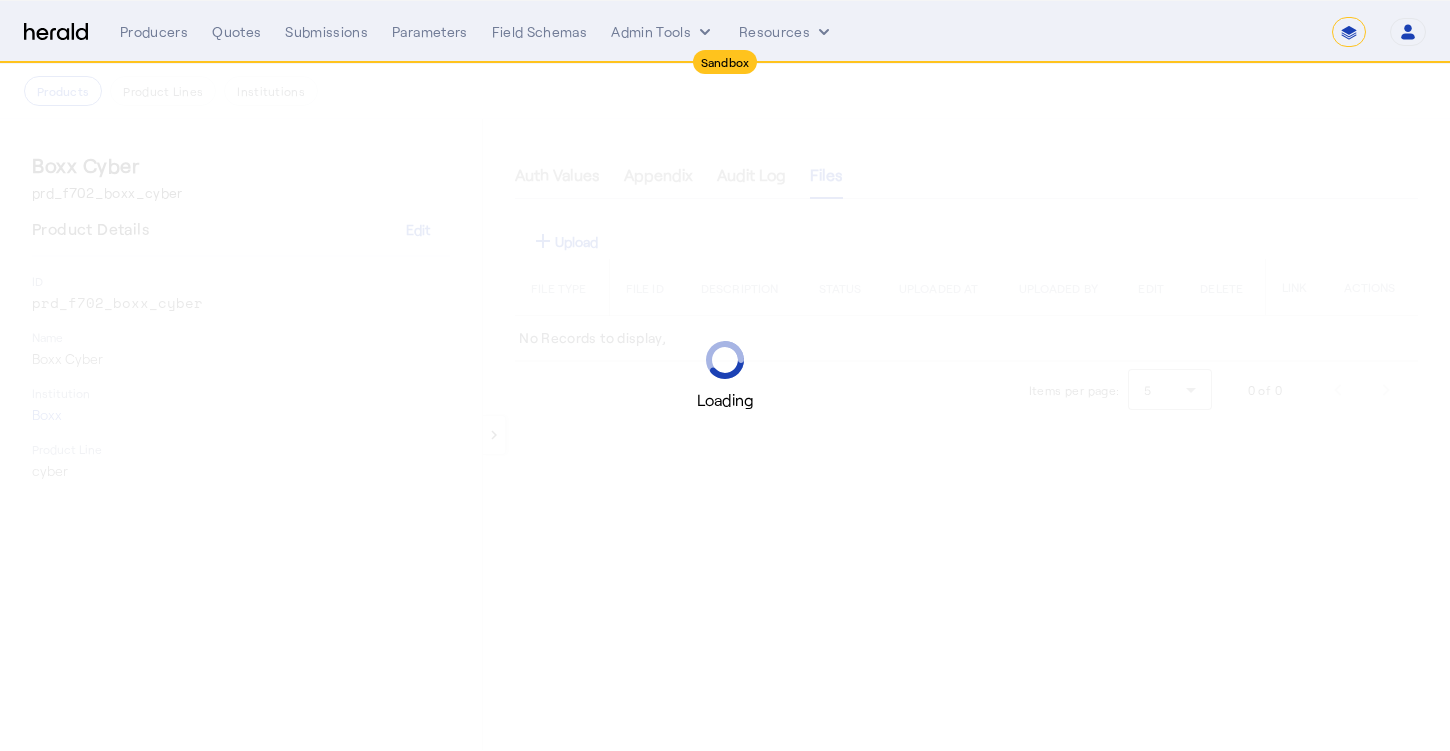 click on "Loading" at bounding box center [725, 375] 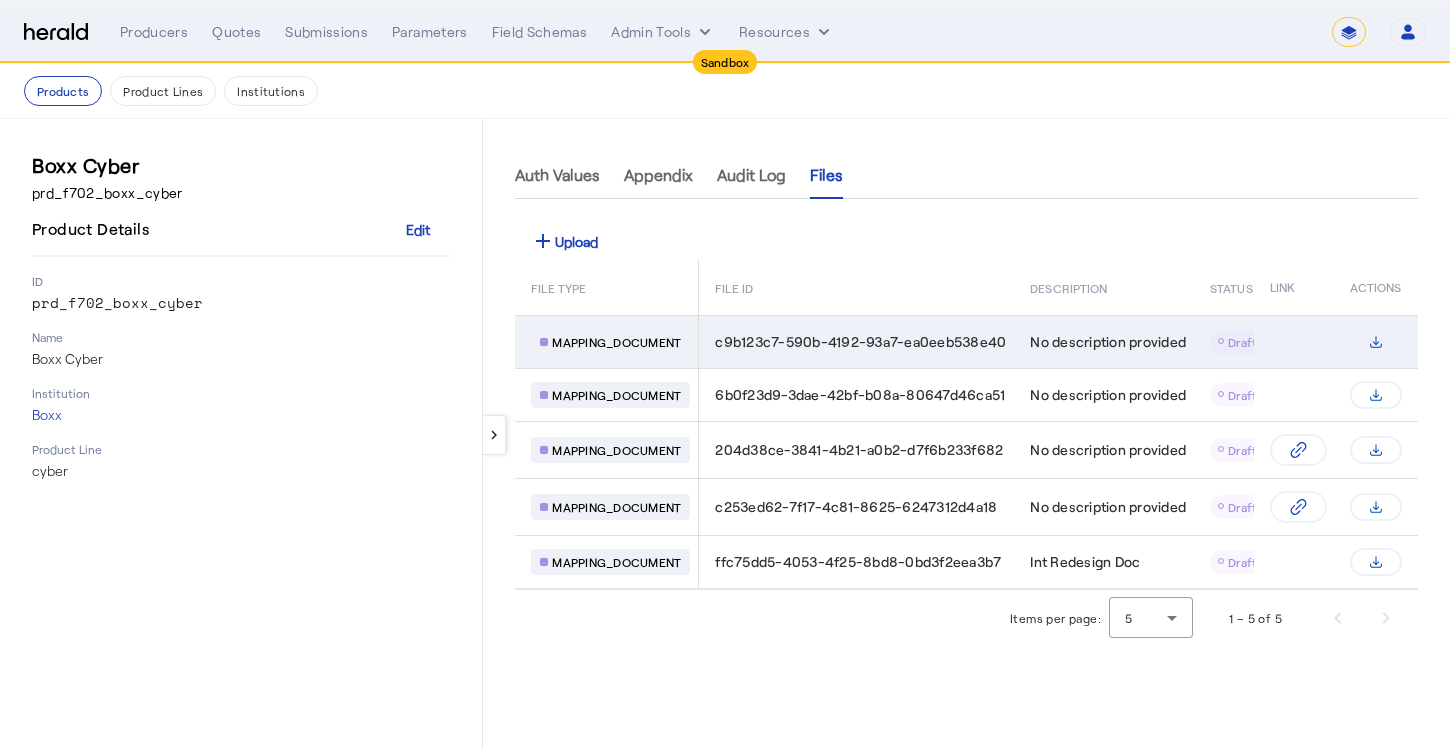 click 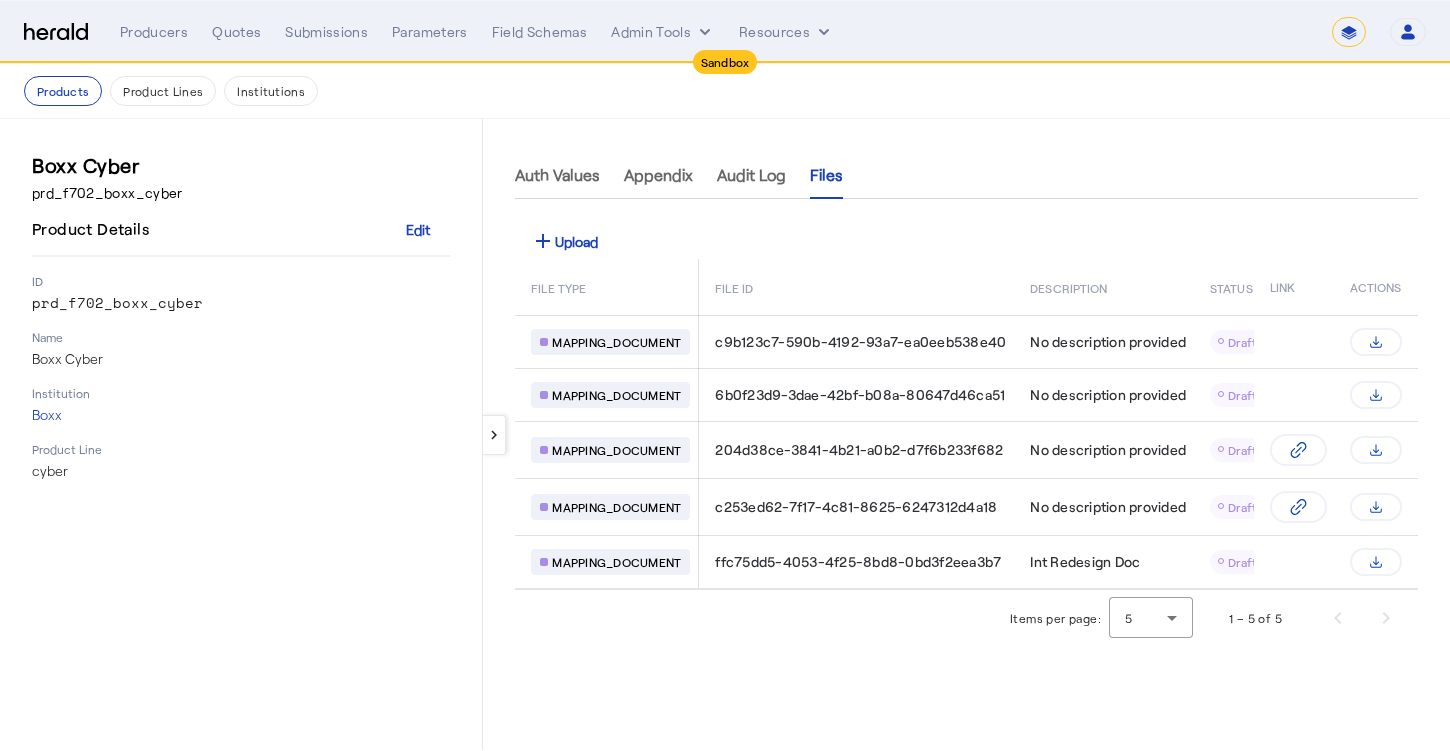 click on "keyboard_arrow_left  Auth Values   Appendix   Audit Log   Files  add  Upload  FILE TYPE FILE ID DESCRIPTION STATUS UPLOADED AT UPLOADED BY EDIT DELETE  Link   Actions
MAPPING_DOCUMENT c9b123c7-590b-4192-93a7-ea0eeb538e40  No description provided
Draft  Jul 21, 2025, 10:53 AM aditya@heraldapi.com
MAPPING_DOCUMENT 6b0f23d9-3dae-42bf-b08a-80647d46ca51  No description provided
Draft  Jun 24, 2025, 3:52 PM aditya@heraldapi.com
MAPPING_DOCUMENT 204d38ce-3841-4b21-a0b2-d7f6b233f682  No description provided
Draft  Apr 15, 2025, 2:01 PM aditya@heraldapi.com
MAPPING_DOCUMENT c253ed62-7f17-4c81-8625-6247312d4a18  No description provided
Draft  Apr 11, 2025, 1:14 PM aditya@heraldapi.com
MAPPING_DOCUMENT ffc75dd5-4053-4f25-8bd8-0bd3f2eea3b7  Int Redesign Doc
Draft  Mar 20, 2025, 4:24 PM Mehdi@heraldapi.com" 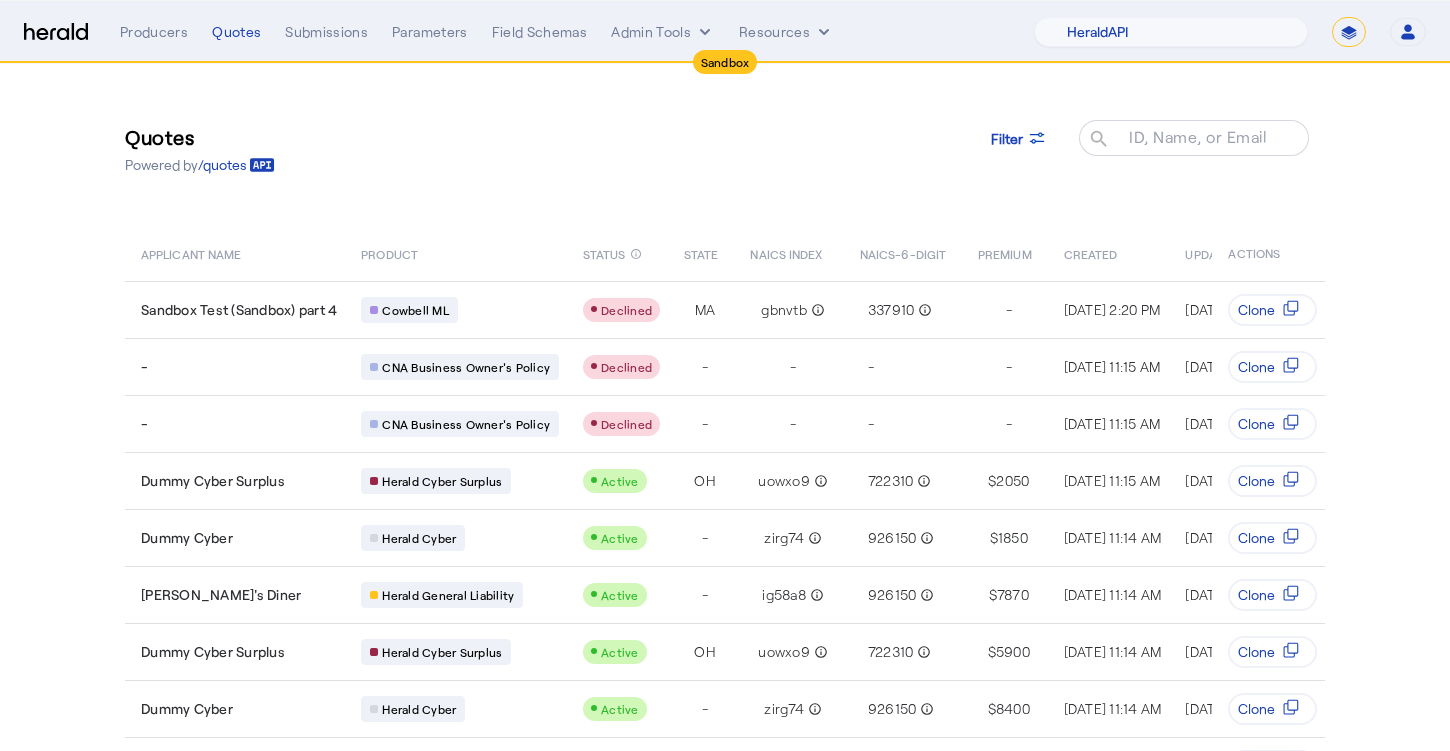 select on "pfm_2v8p_herald_api" 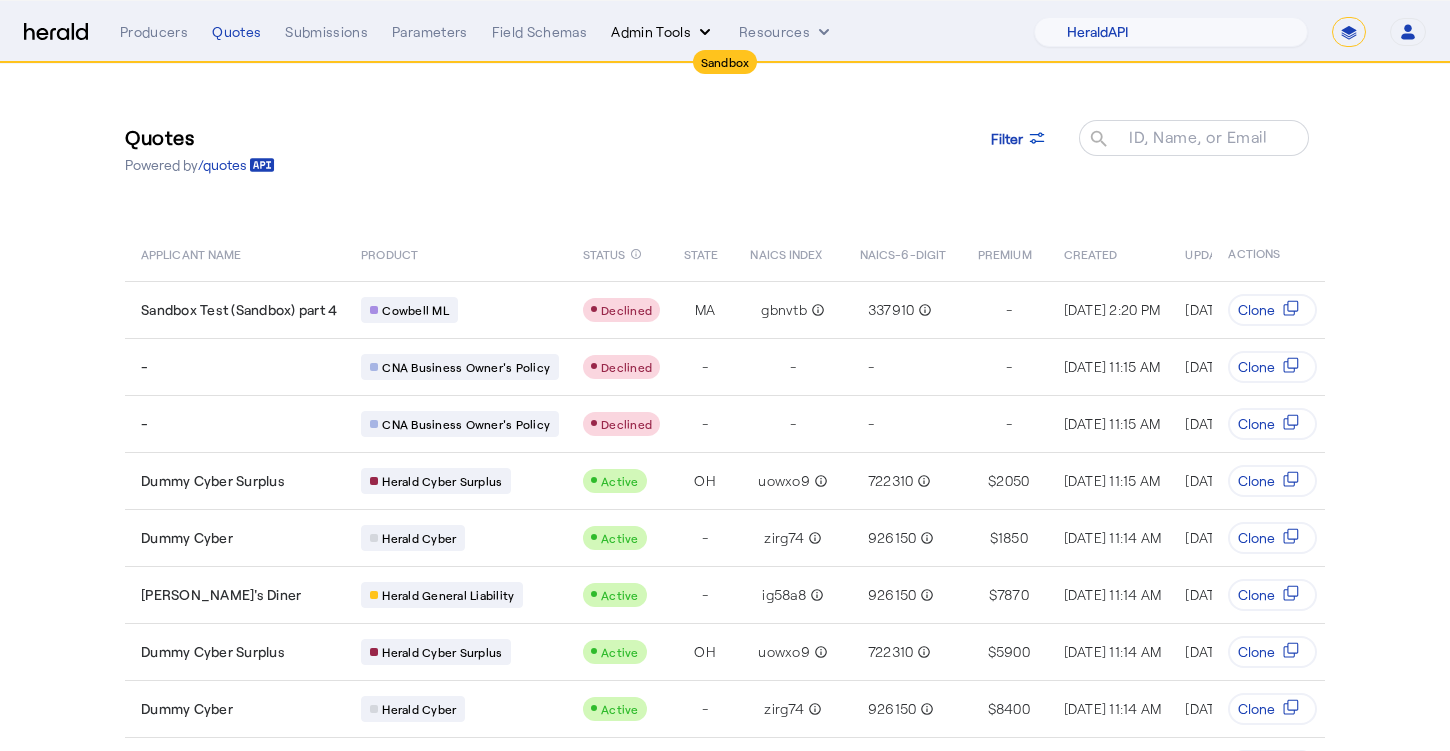 scroll, scrollTop: 0, scrollLeft: 0, axis: both 